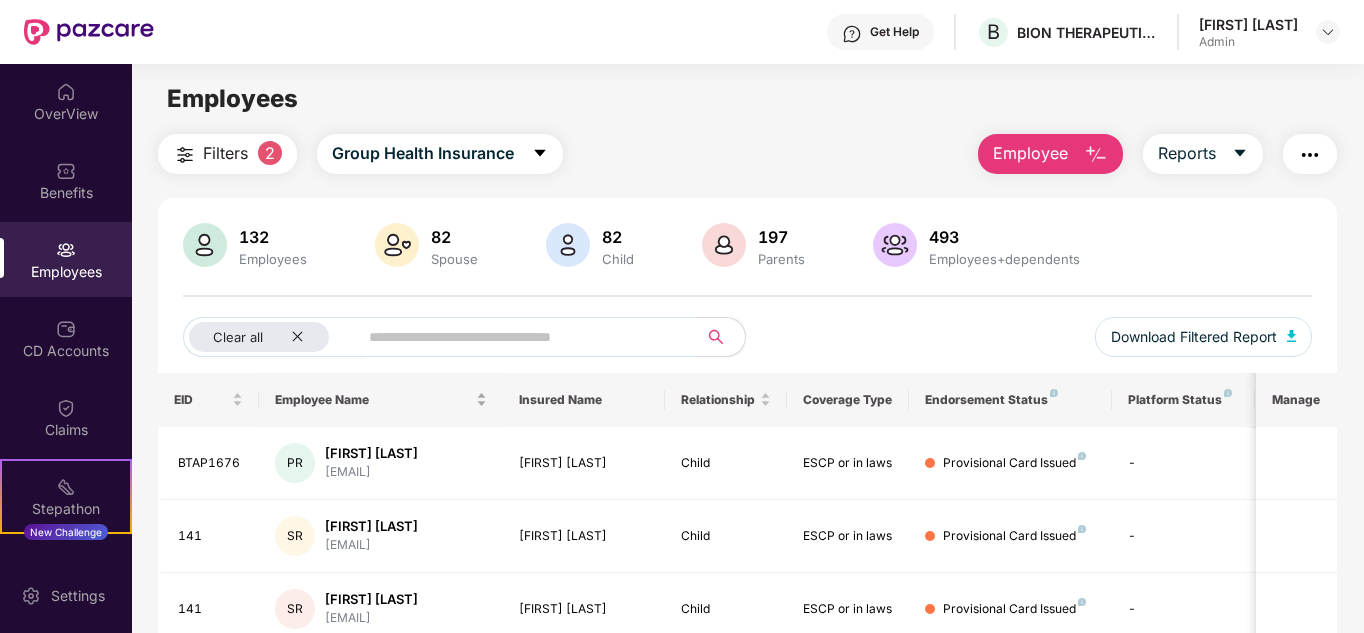 scroll, scrollTop: 0, scrollLeft: 0, axis: both 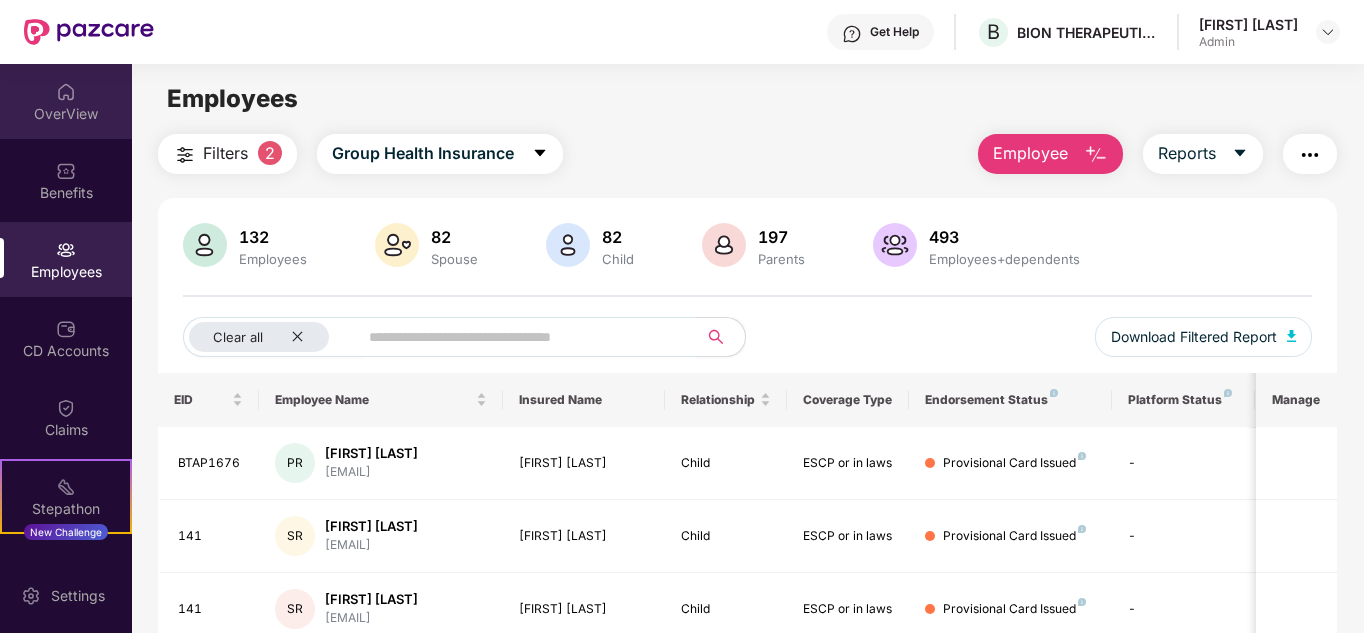 click on "OverView" at bounding box center (66, 114) 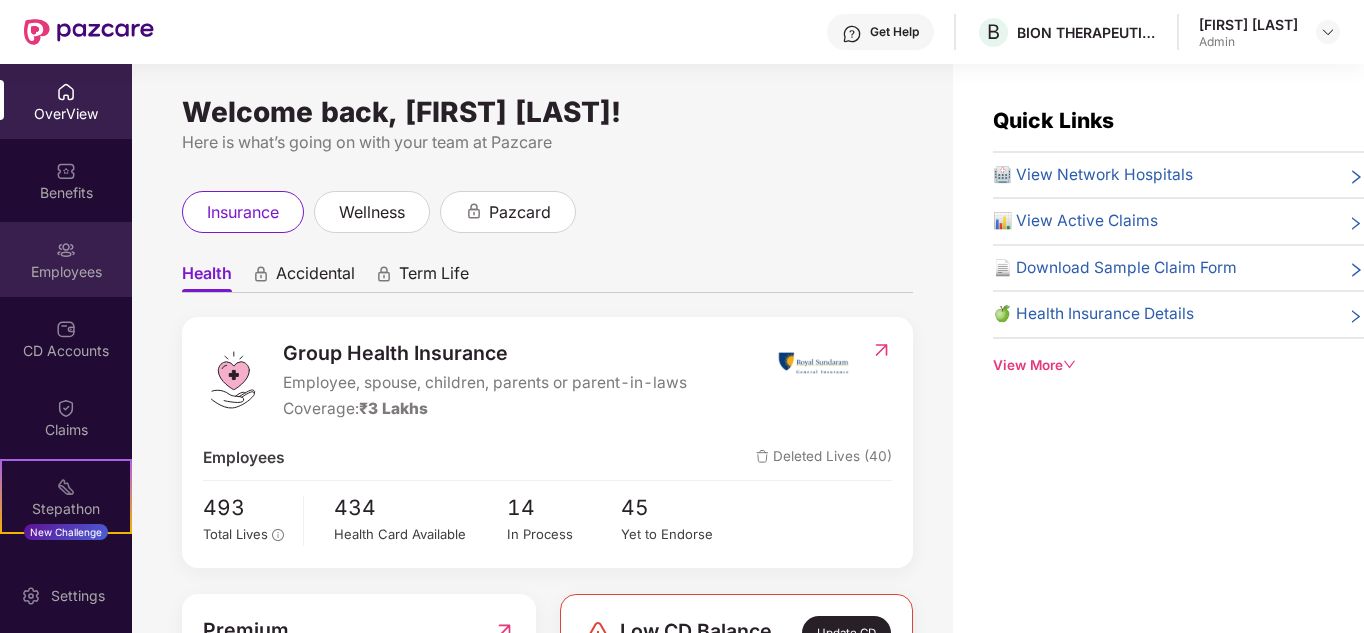 click on "Employees" at bounding box center [66, 272] 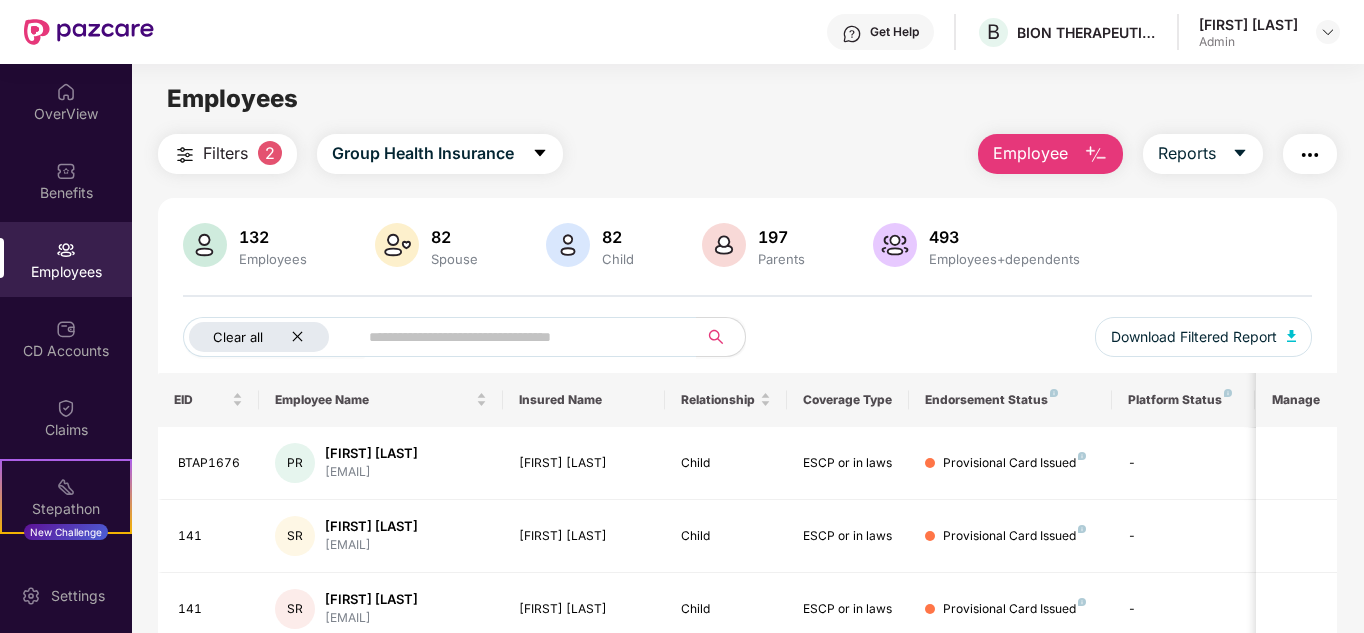 click 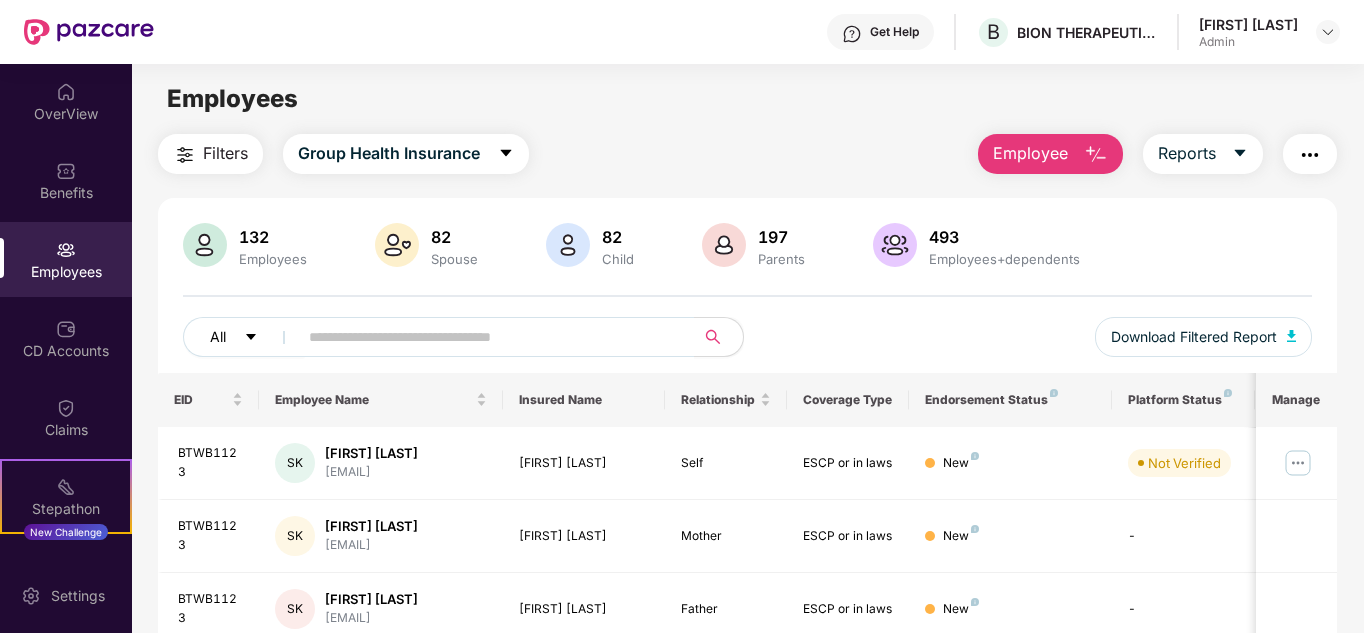click 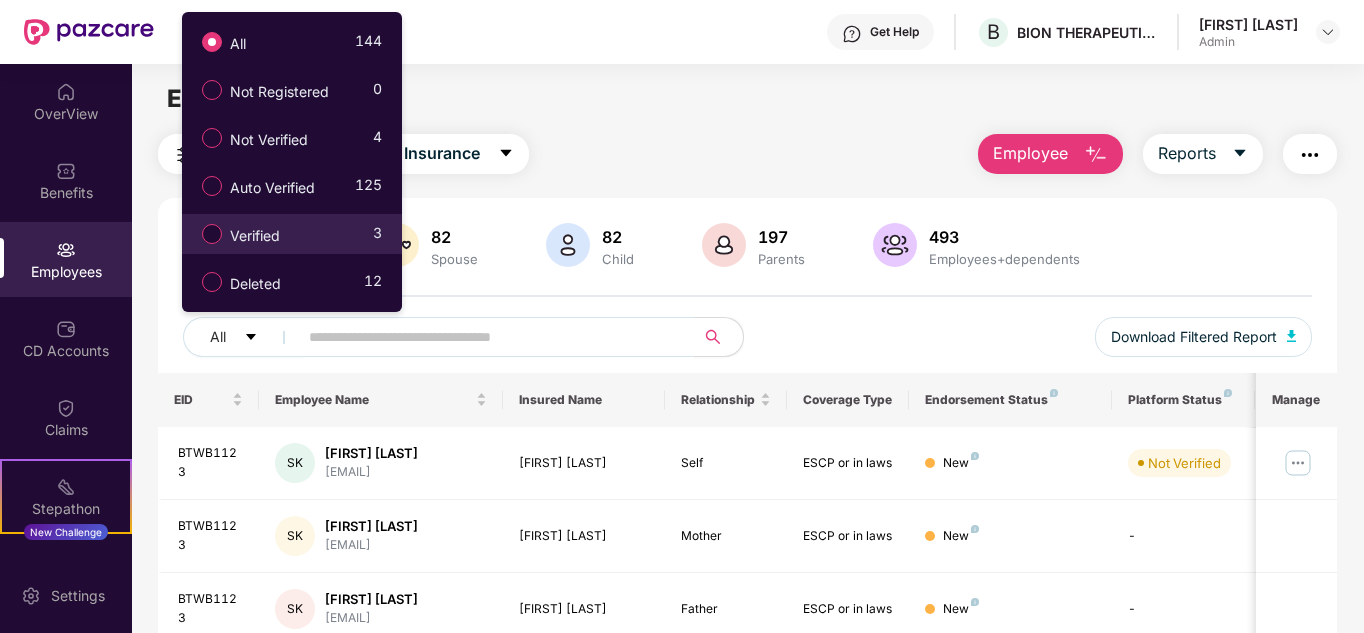 click on "Verified" at bounding box center (255, 236) 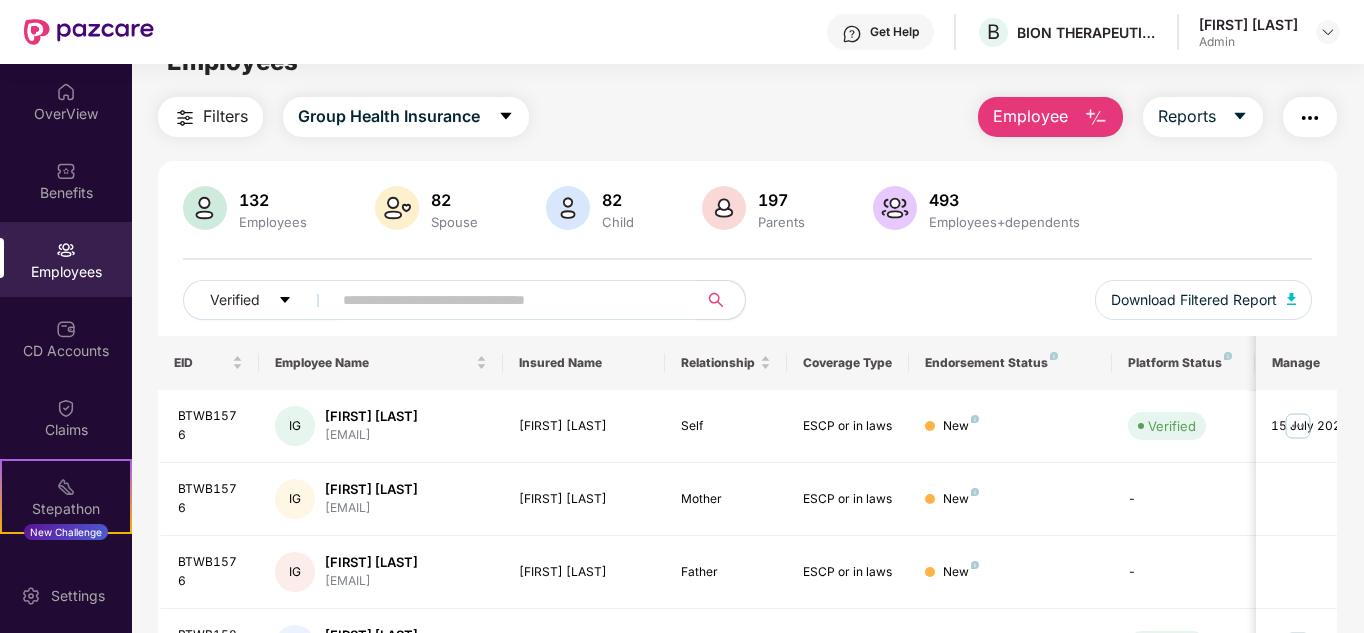 scroll, scrollTop: 23, scrollLeft: 0, axis: vertical 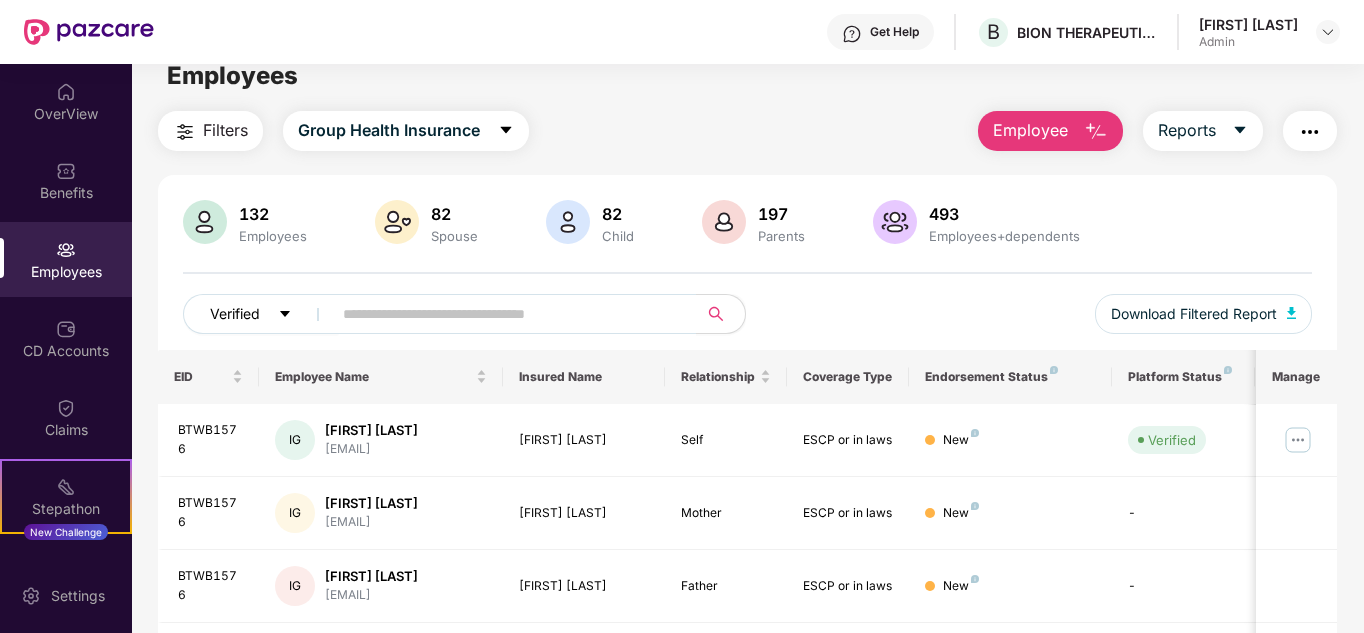 click 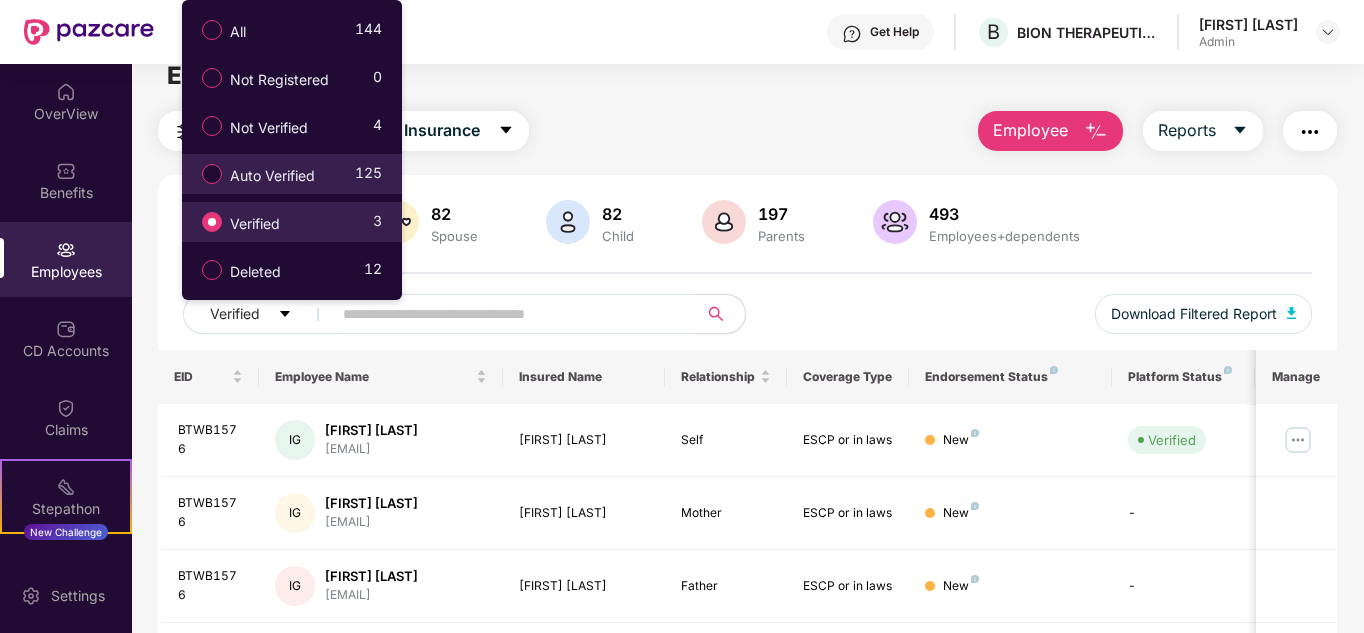 click on "Auto Verified" at bounding box center [272, 176] 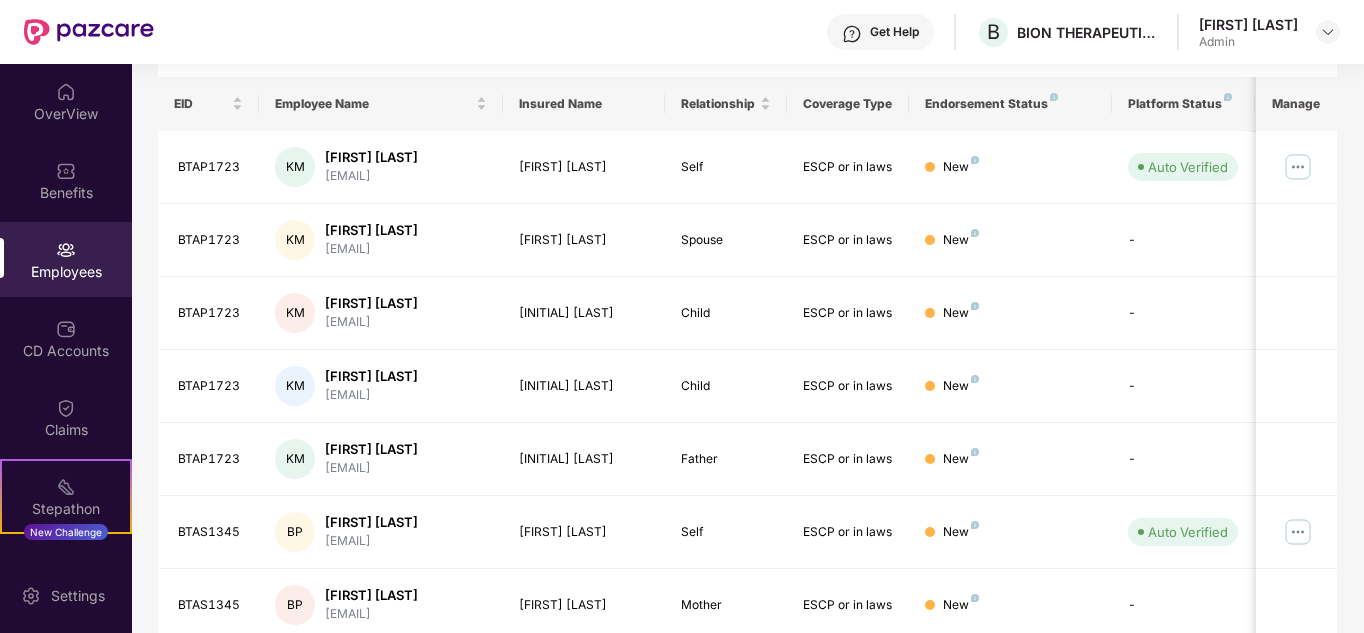 scroll, scrollTop: 596, scrollLeft: 0, axis: vertical 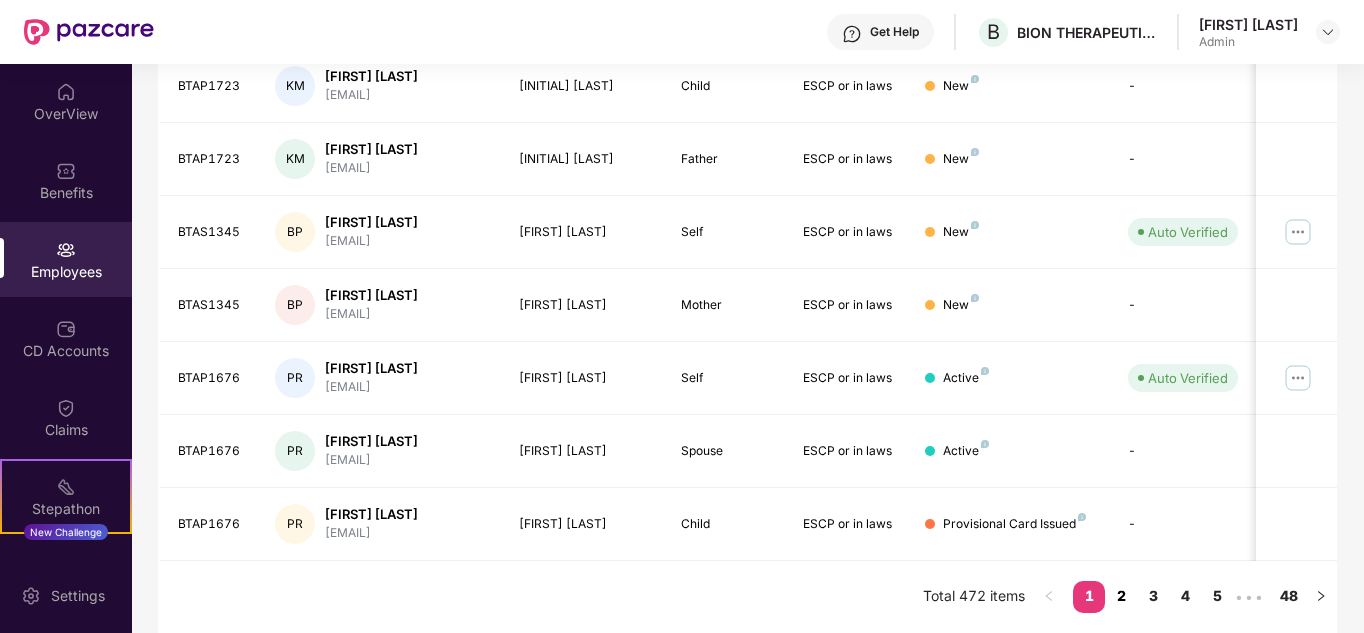 click on "2" at bounding box center [1121, 596] 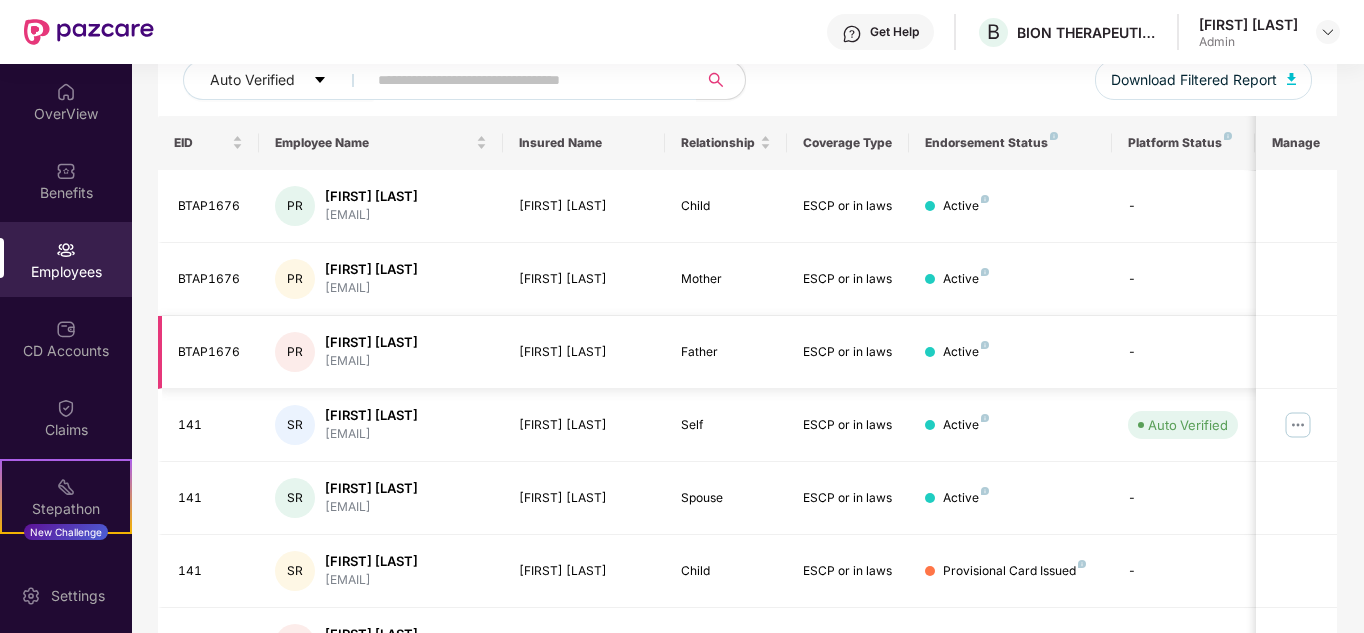 scroll, scrollTop: 0, scrollLeft: 0, axis: both 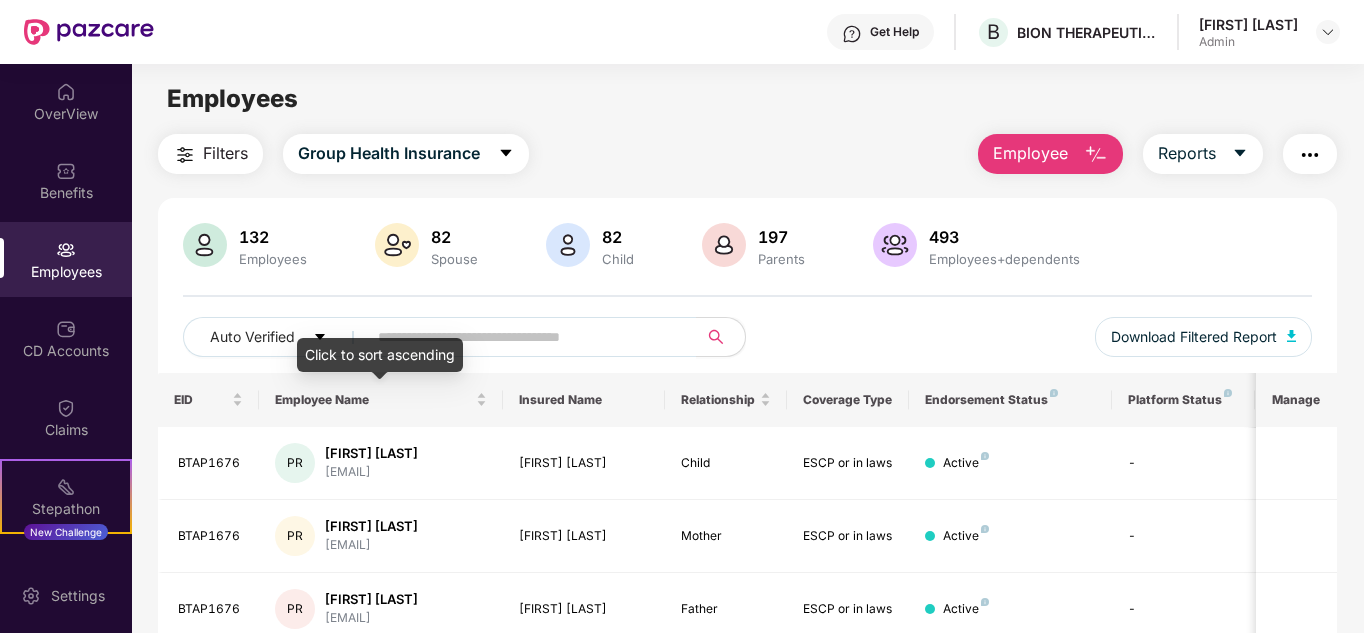 click on "Click to sort ascending" at bounding box center (380, 355) 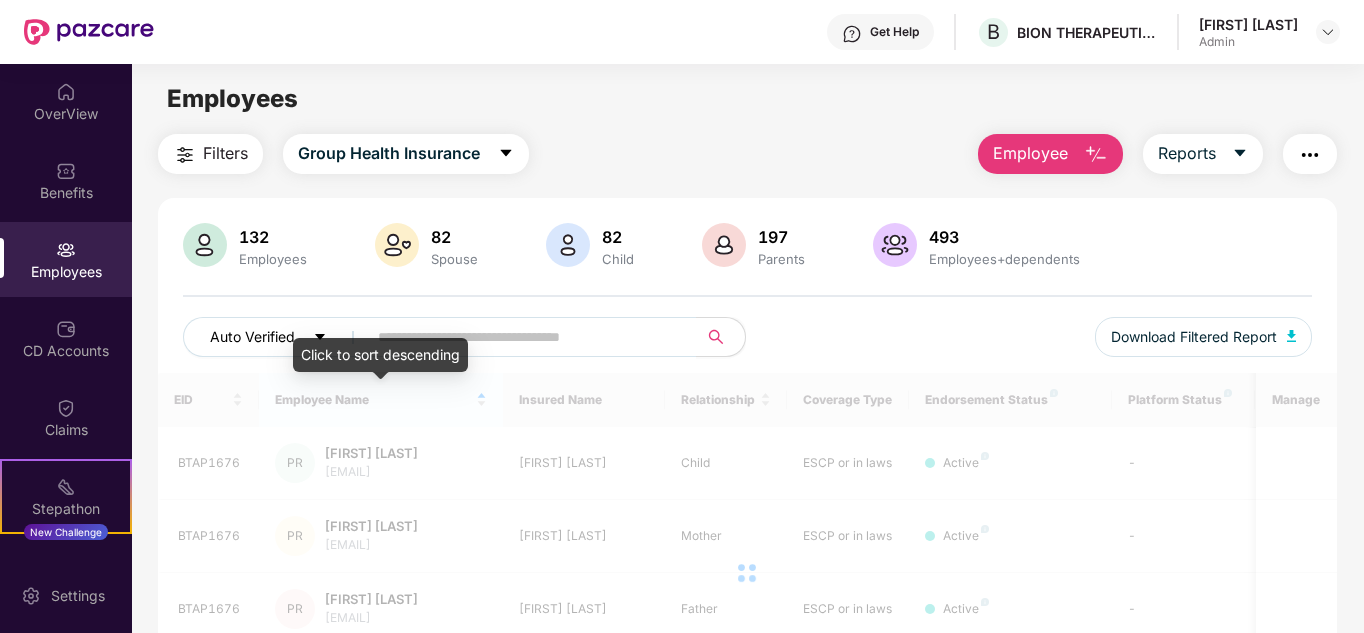 click on "Auto Verified" at bounding box center [278, 337] 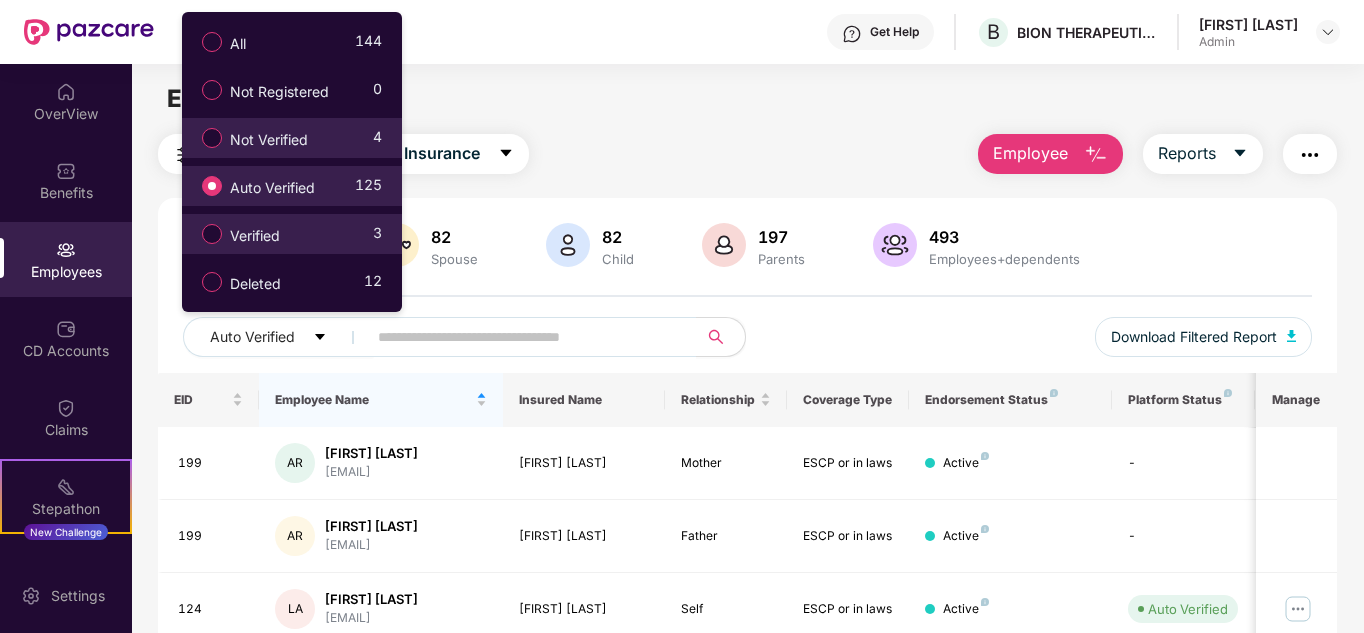 click on "Not Verified" at bounding box center [269, 140] 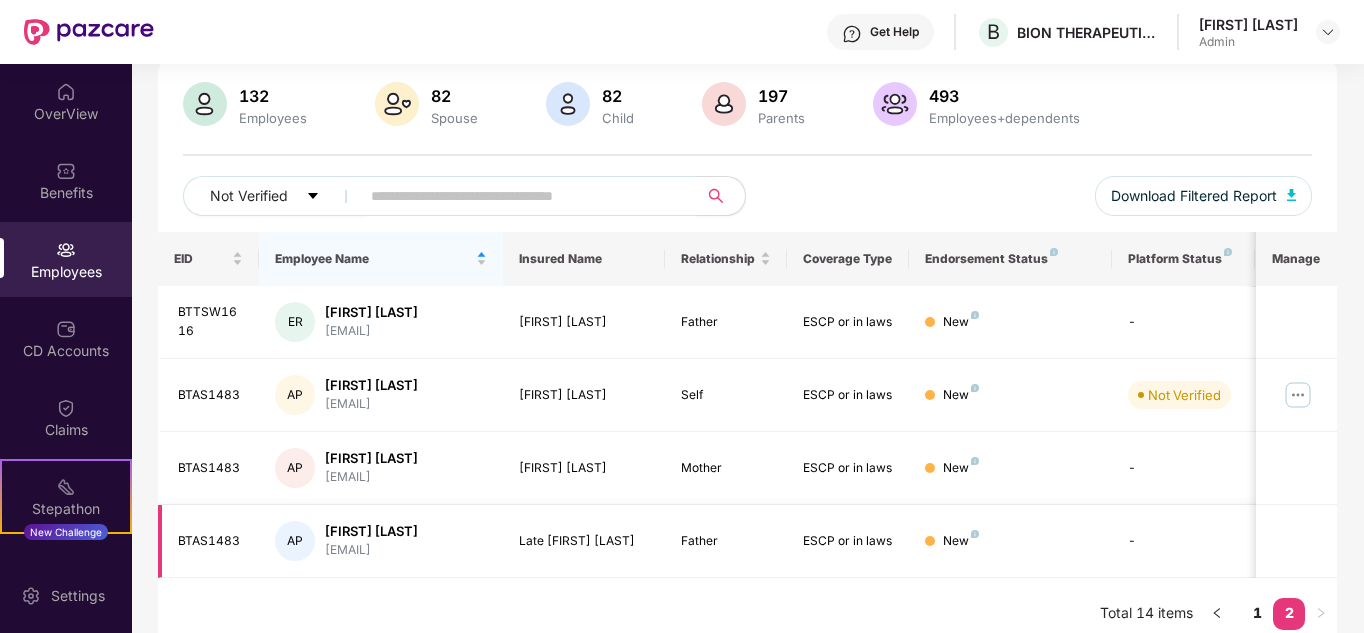 scroll, scrollTop: 158, scrollLeft: 0, axis: vertical 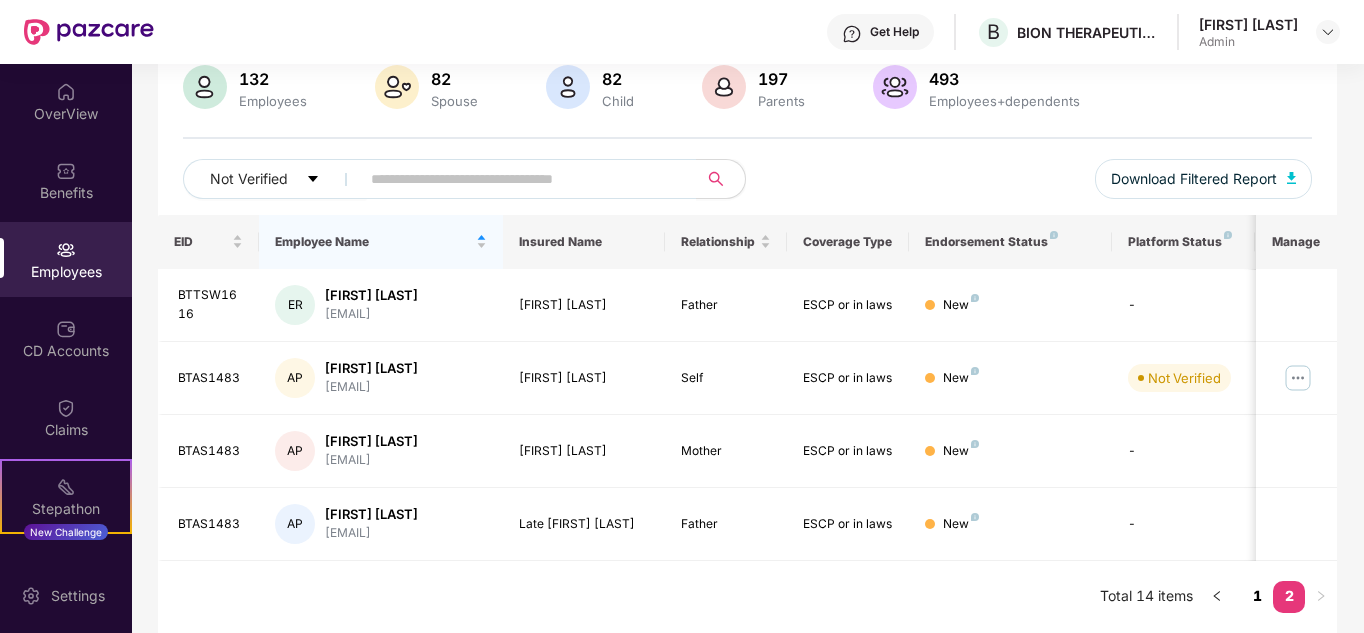 click on "1" at bounding box center [1257, 596] 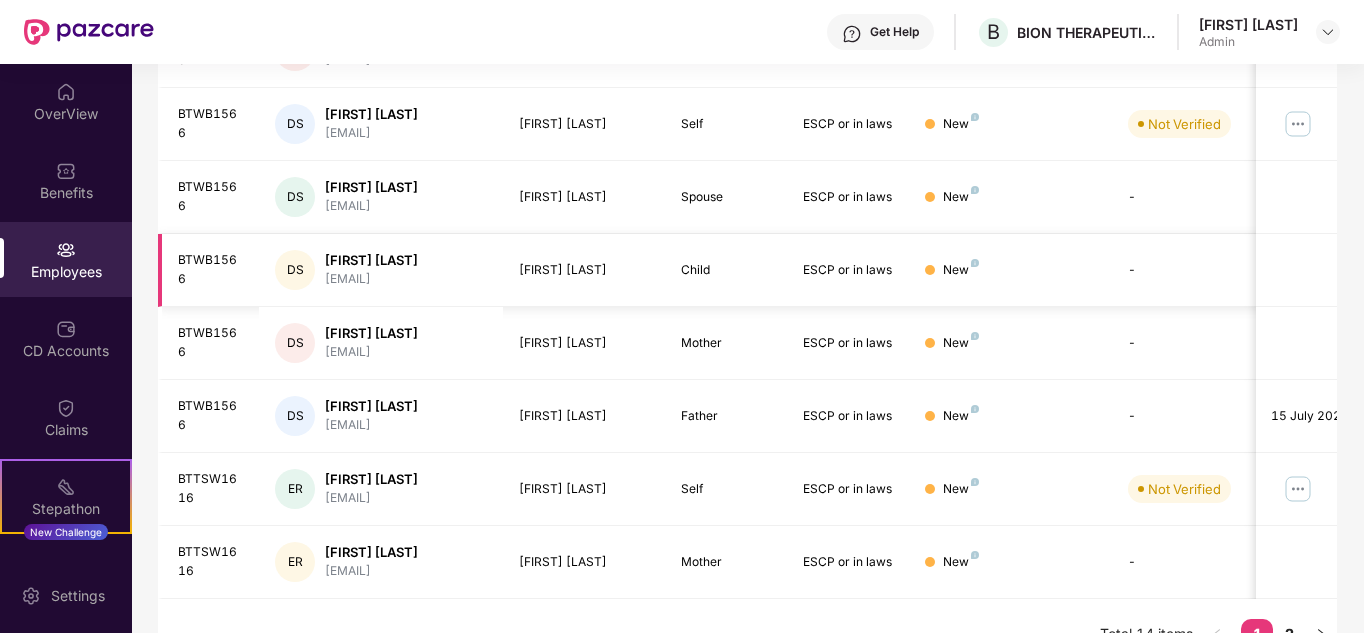 scroll, scrollTop: 596, scrollLeft: 0, axis: vertical 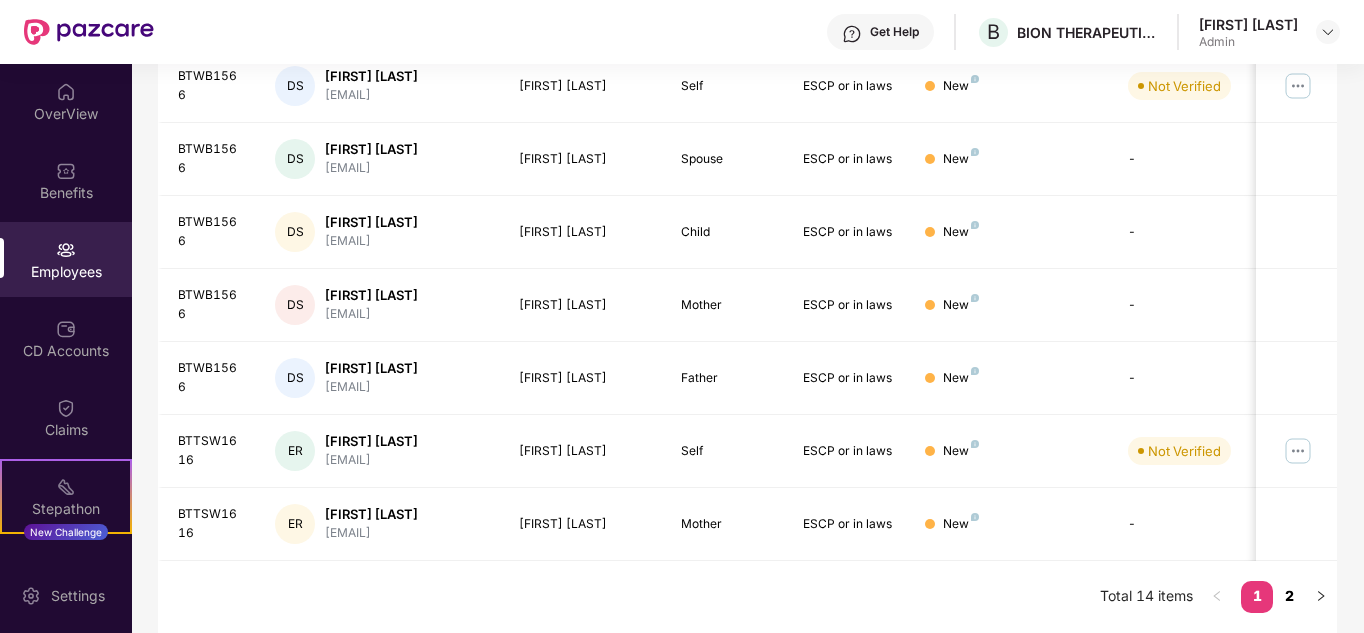 click on "2" at bounding box center (1289, 596) 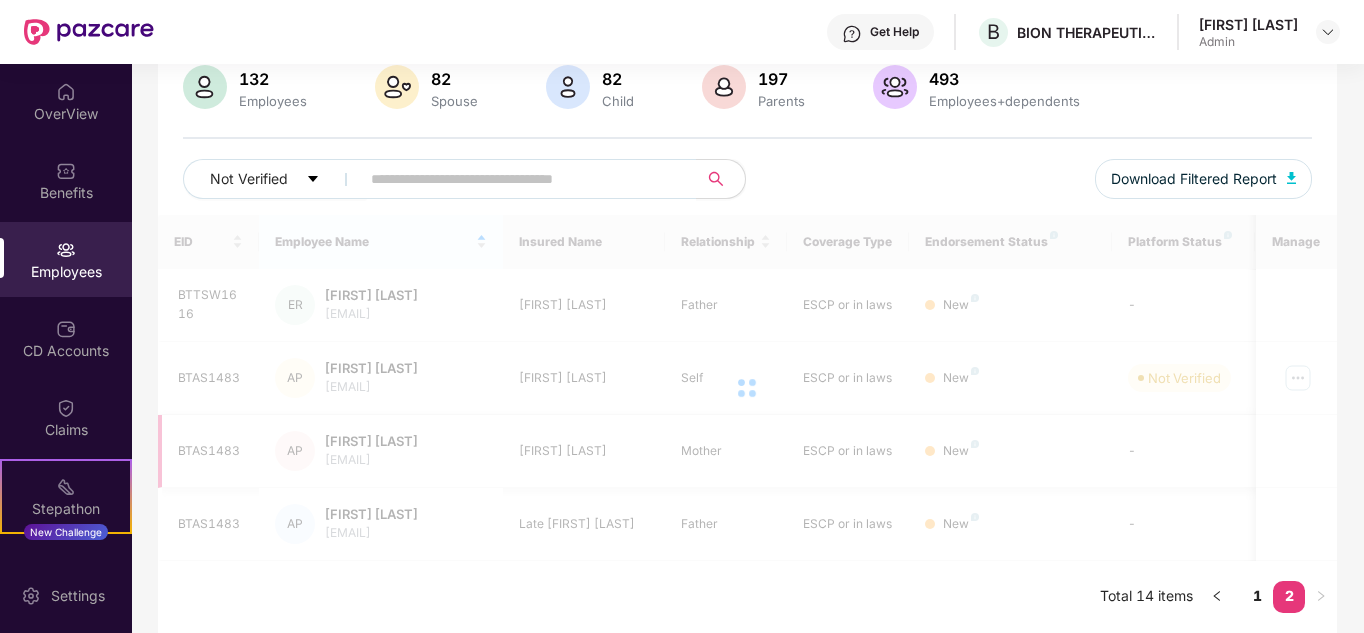 scroll, scrollTop: 158, scrollLeft: 0, axis: vertical 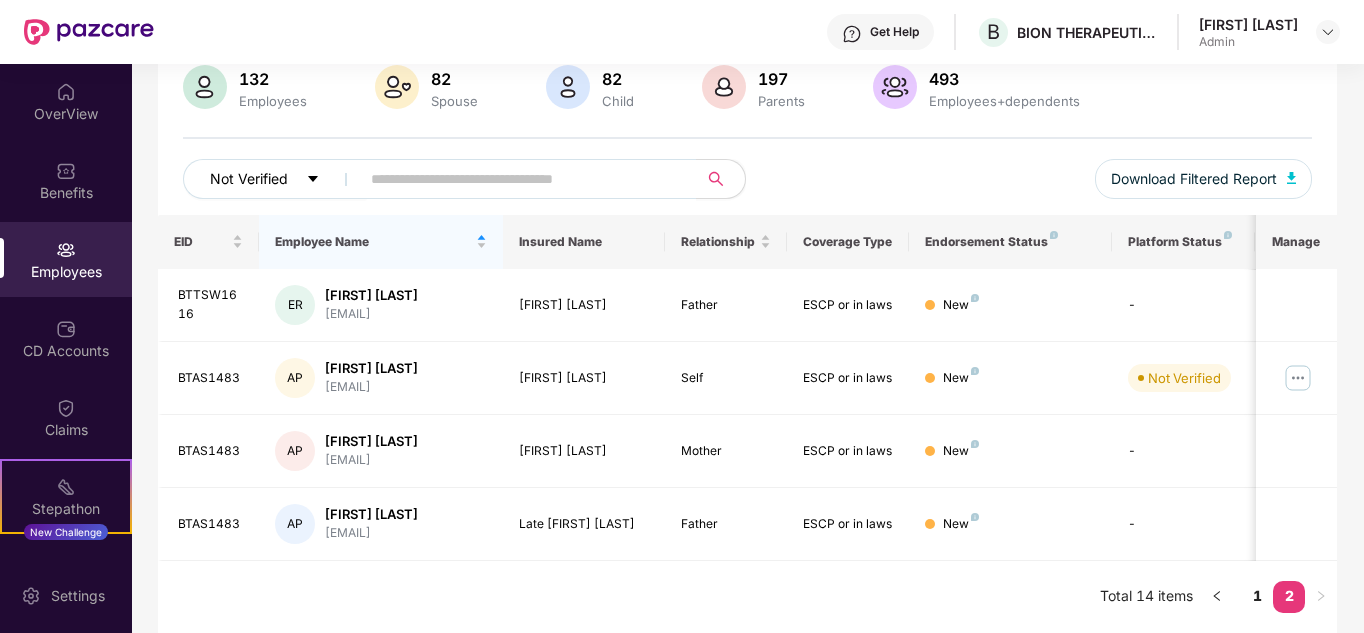 click 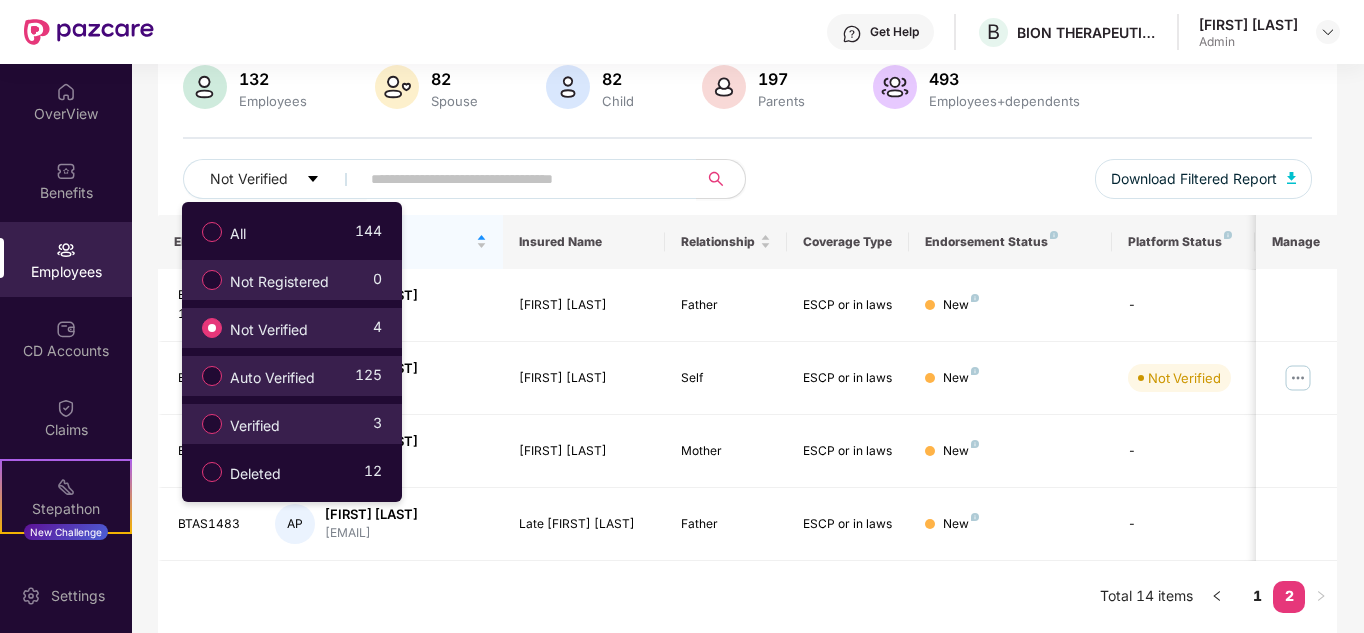 click on "Not Registered" at bounding box center [279, 282] 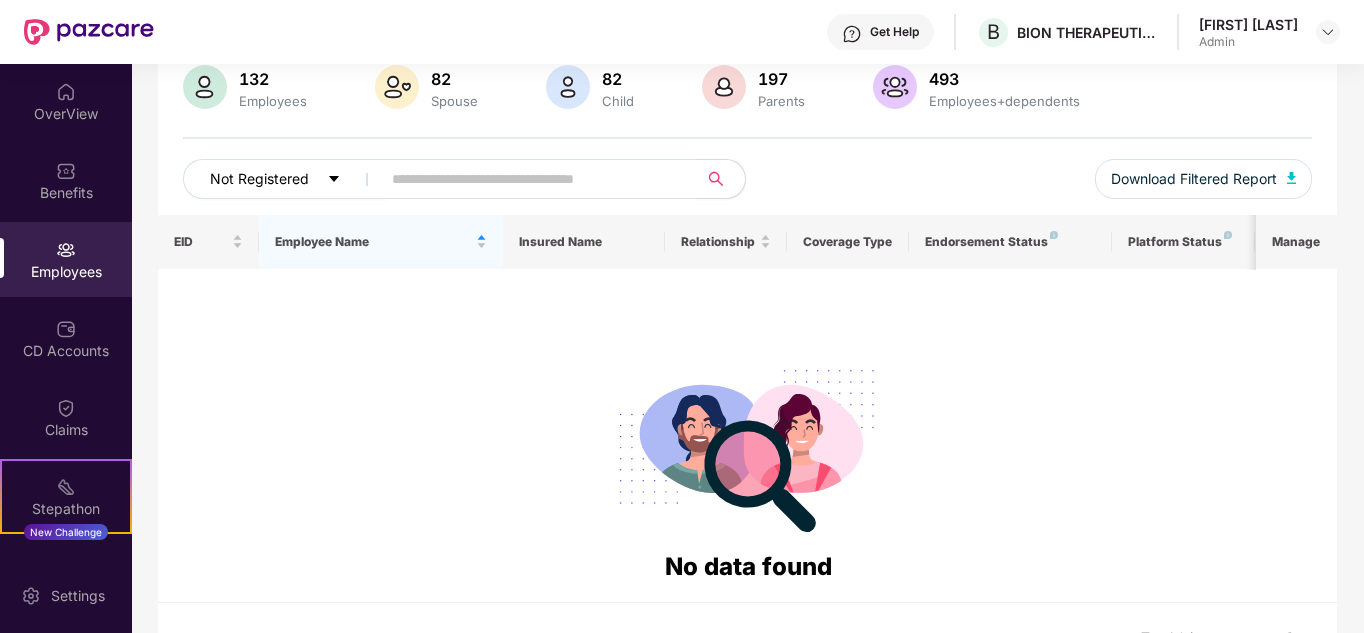 click on "Not Registered" at bounding box center [259, 179] 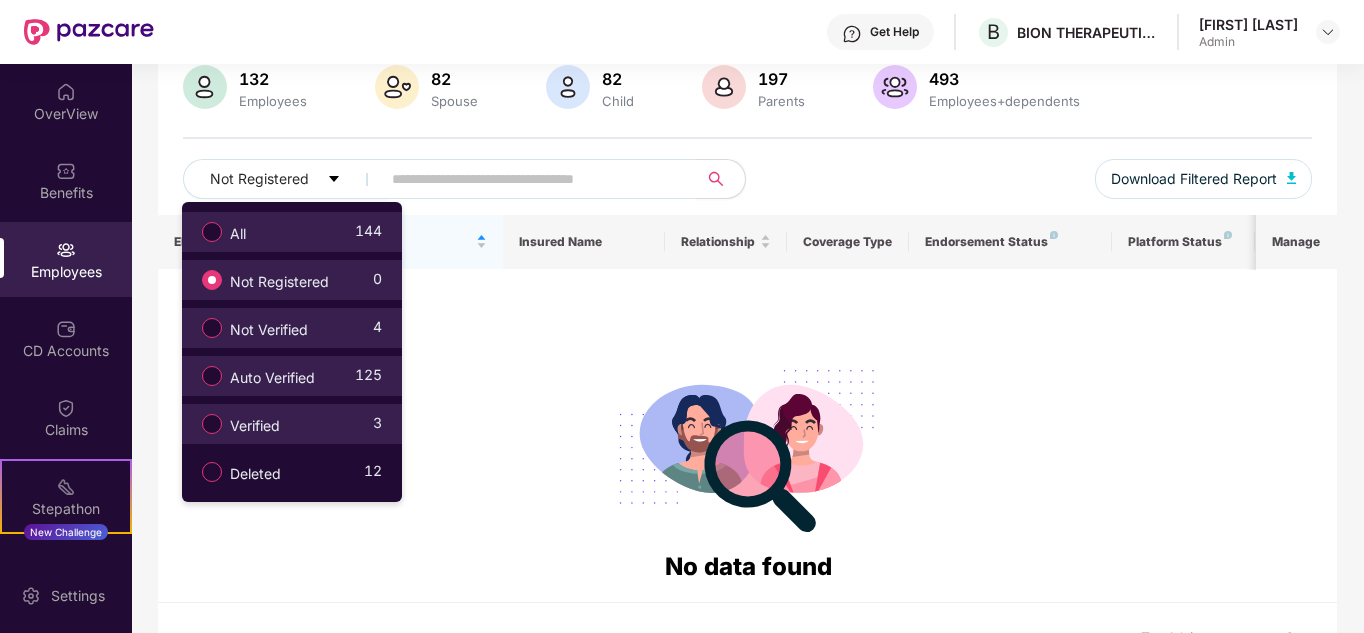 click on "All 144" at bounding box center [287, 232] 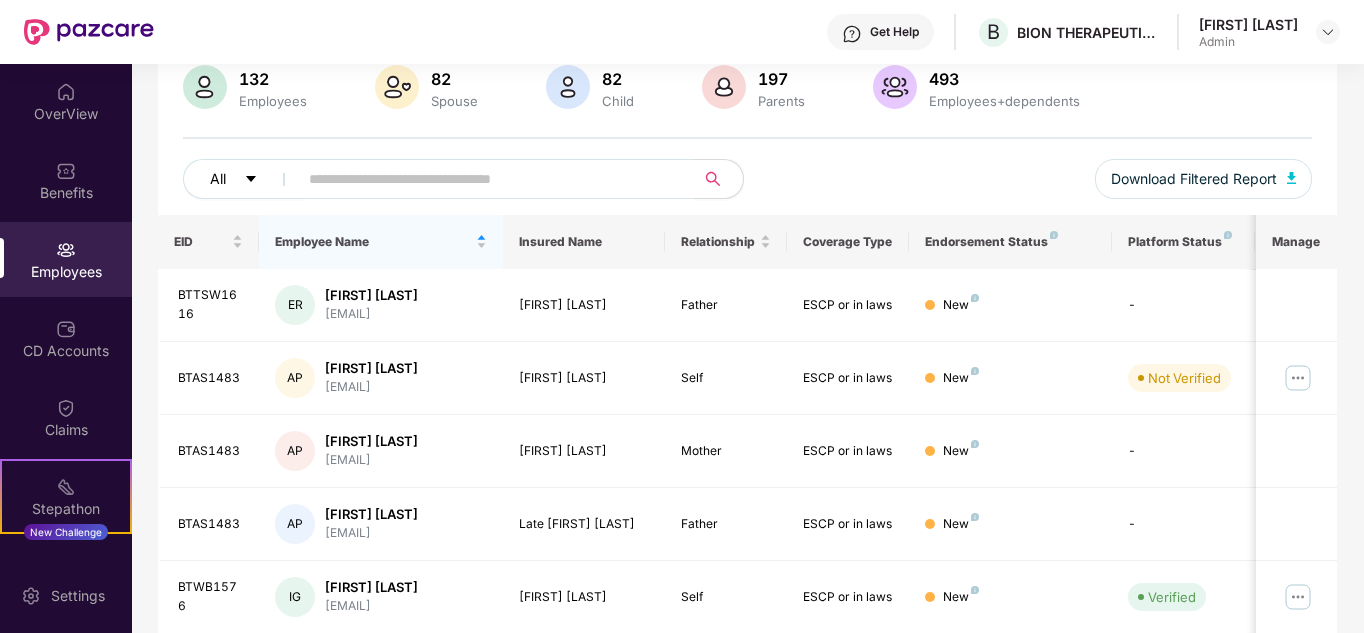 click on "All" at bounding box center [244, 179] 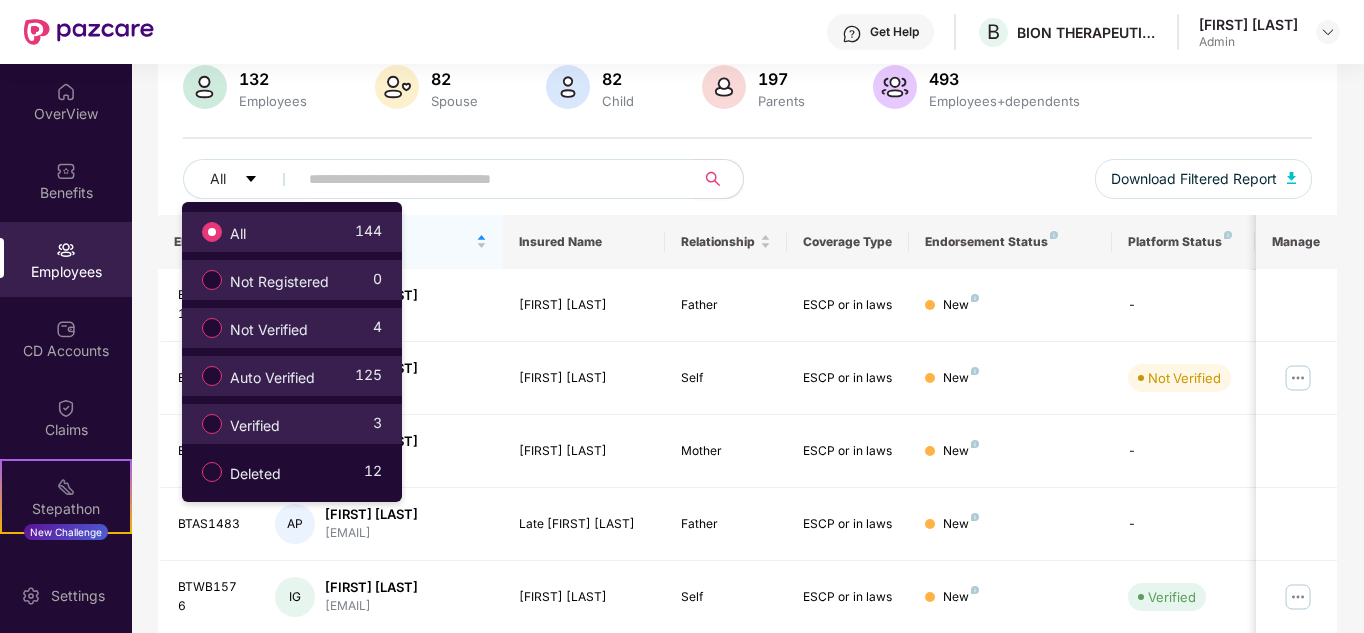 click on "Employees" at bounding box center [66, 272] 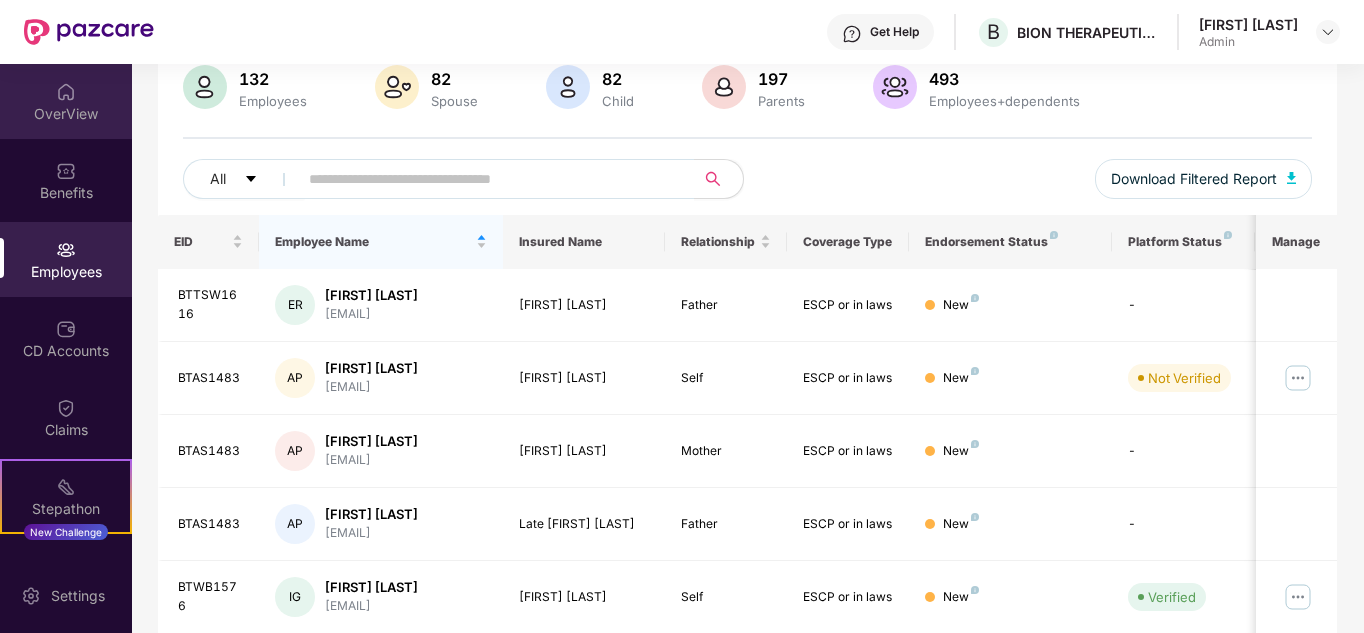 click on "OverView" at bounding box center (66, 114) 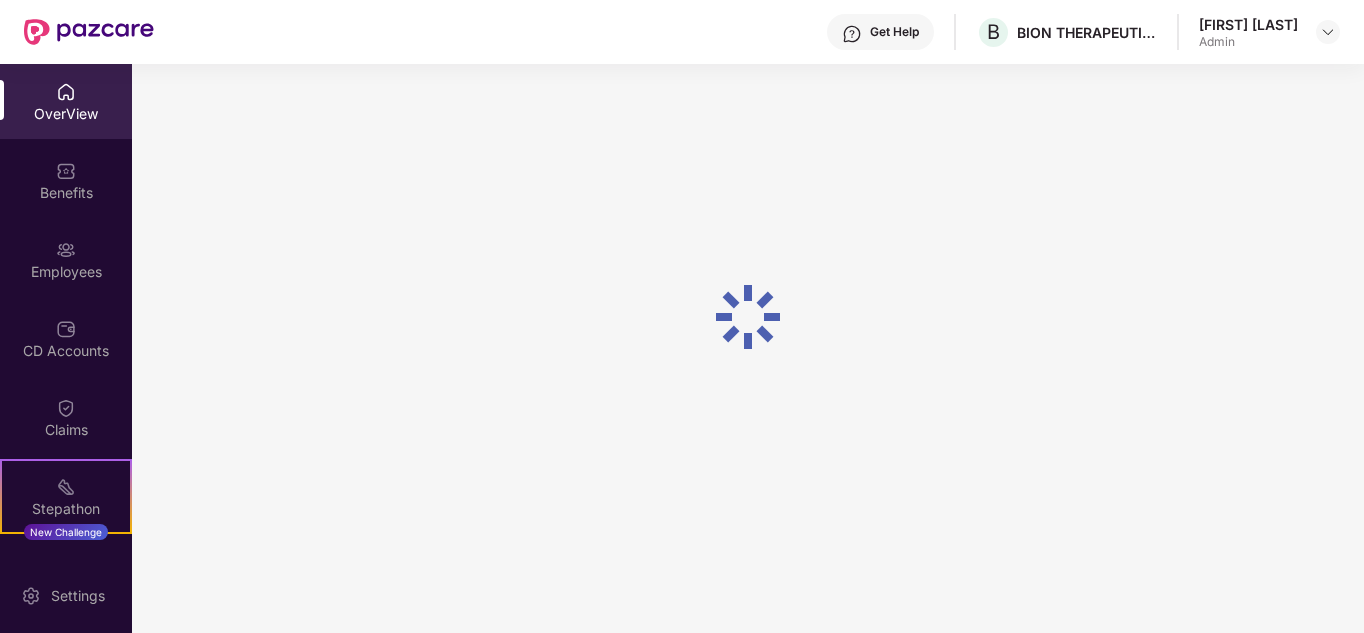 scroll, scrollTop: 64, scrollLeft: 0, axis: vertical 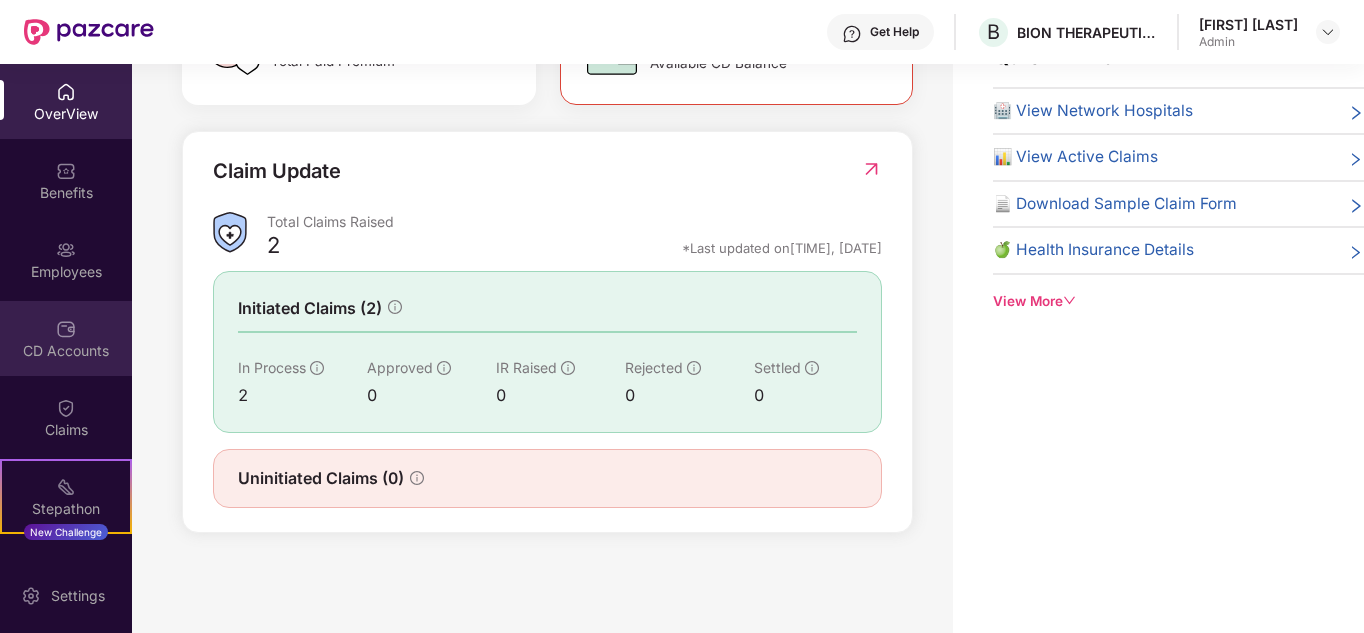 click on "CD Accounts" at bounding box center (66, 338) 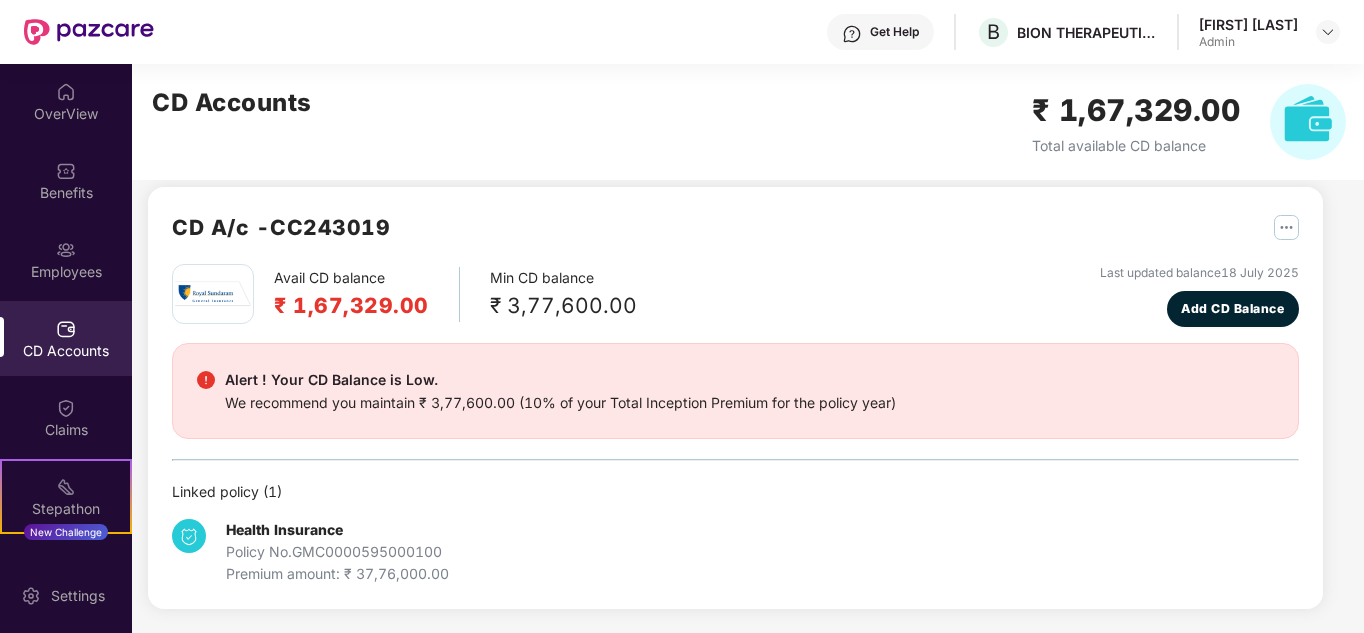 scroll, scrollTop: 17, scrollLeft: 0, axis: vertical 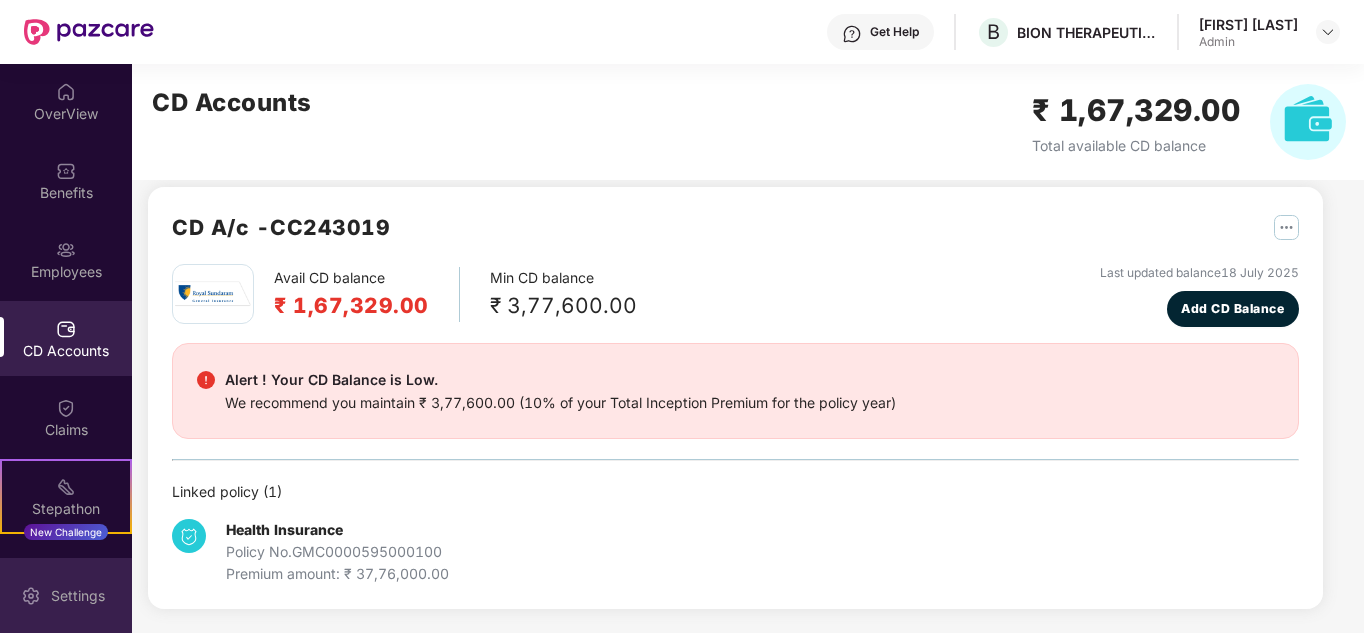 click on "Settings" at bounding box center (78, 596) 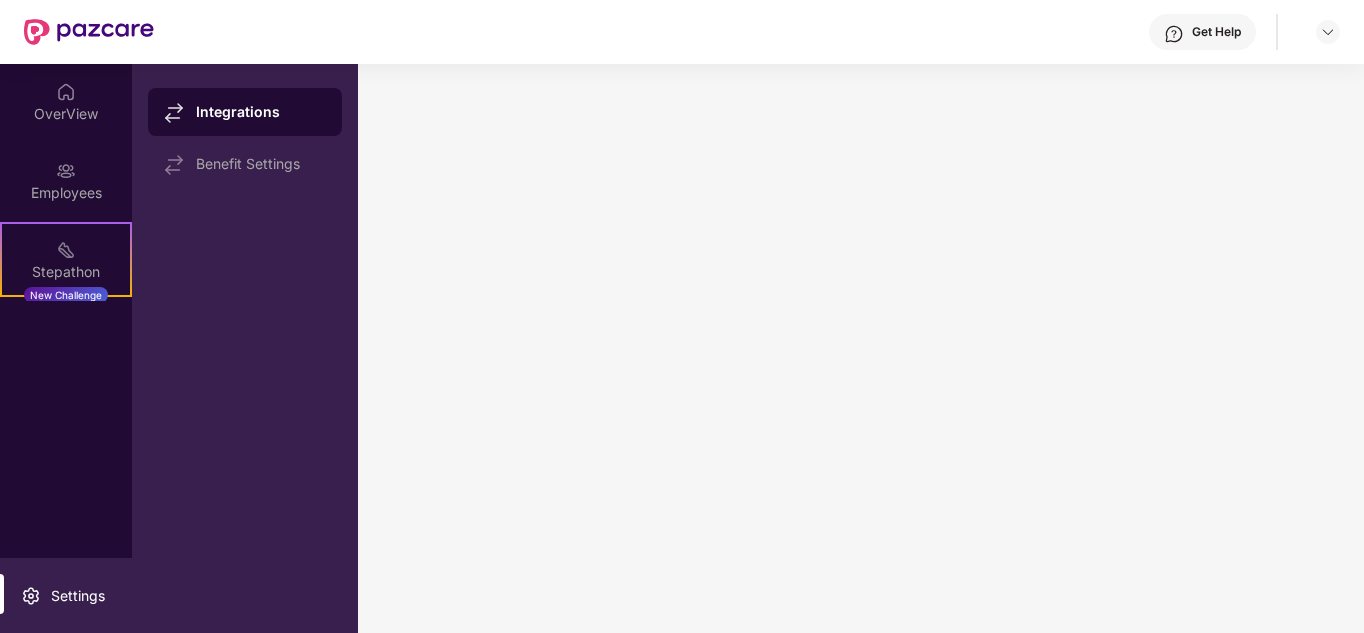 scroll, scrollTop: 0, scrollLeft: 0, axis: both 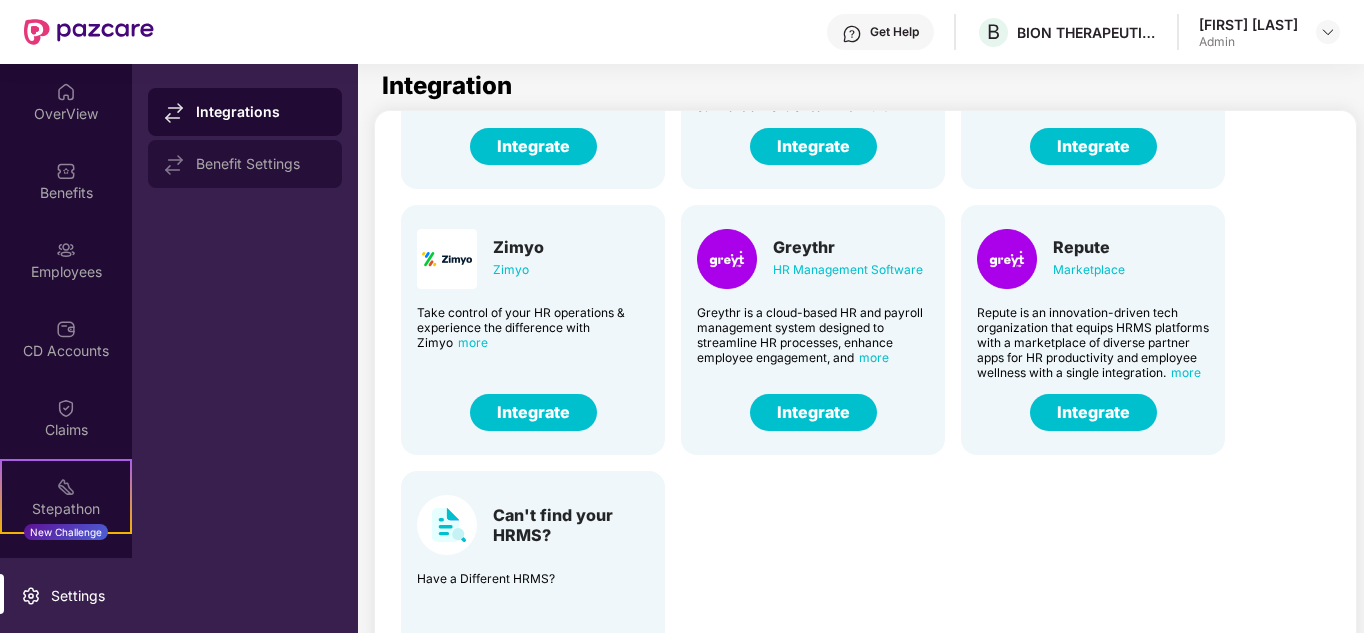 click on "Benefit Settings" at bounding box center (261, 164) 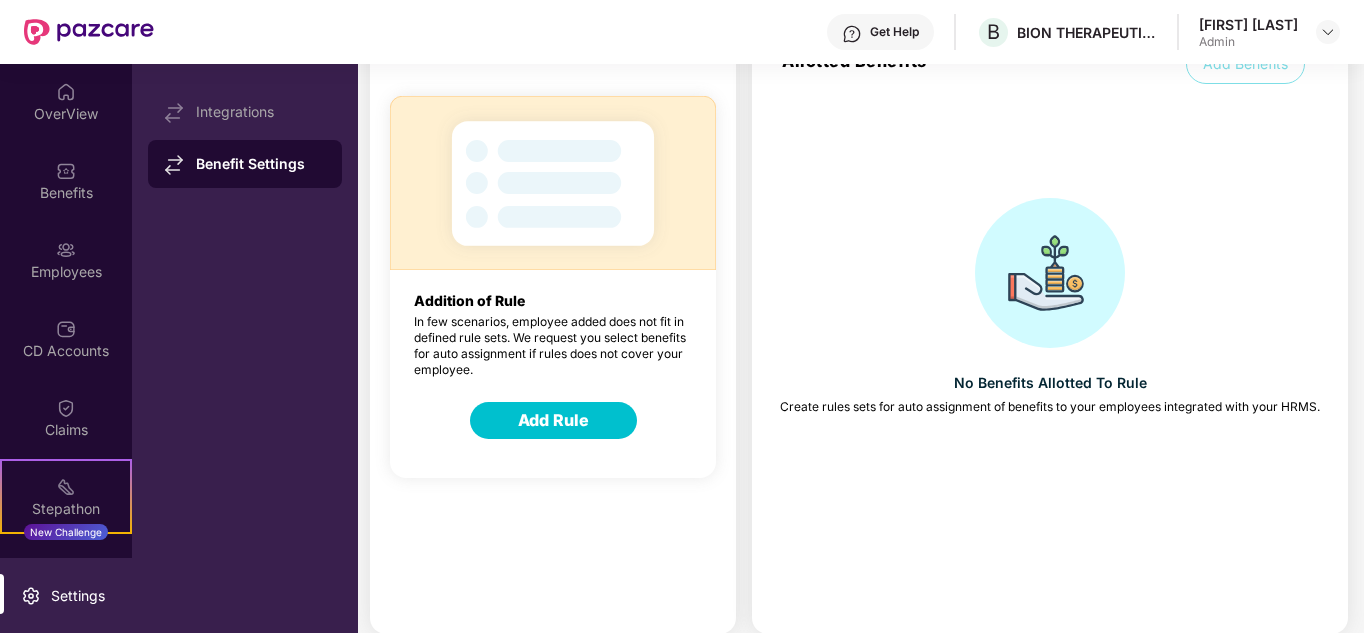 scroll, scrollTop: 117, scrollLeft: 0, axis: vertical 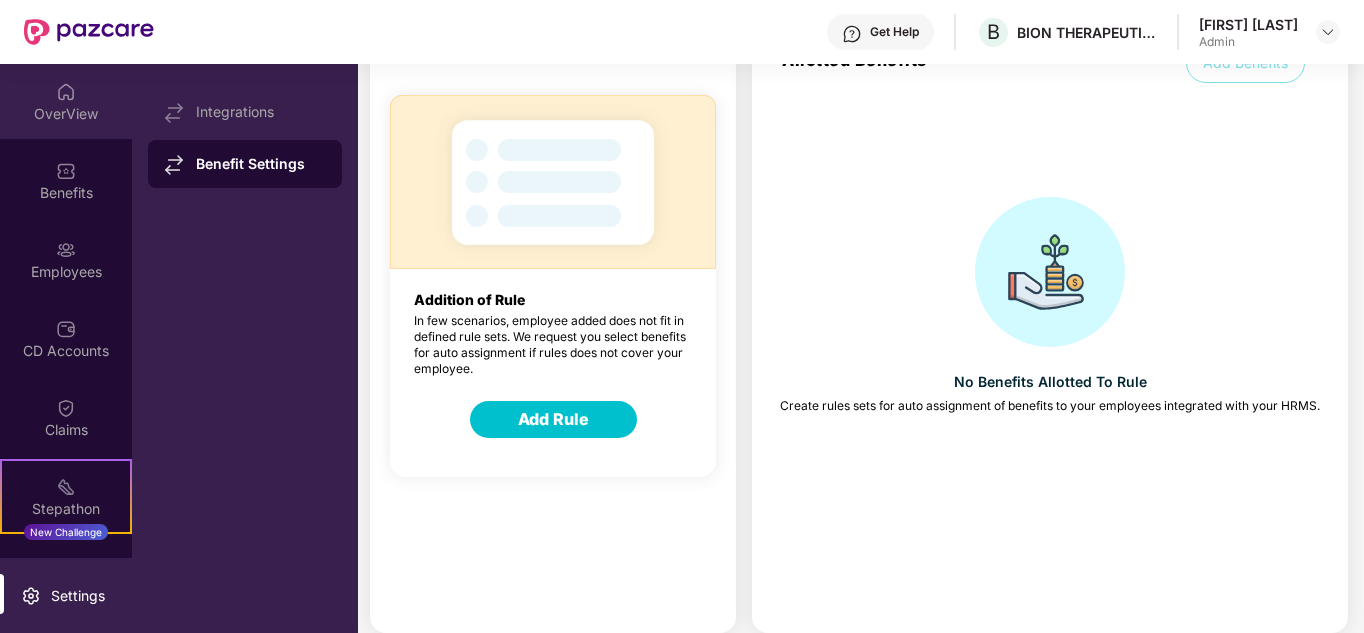 click on "OverView" at bounding box center (66, 101) 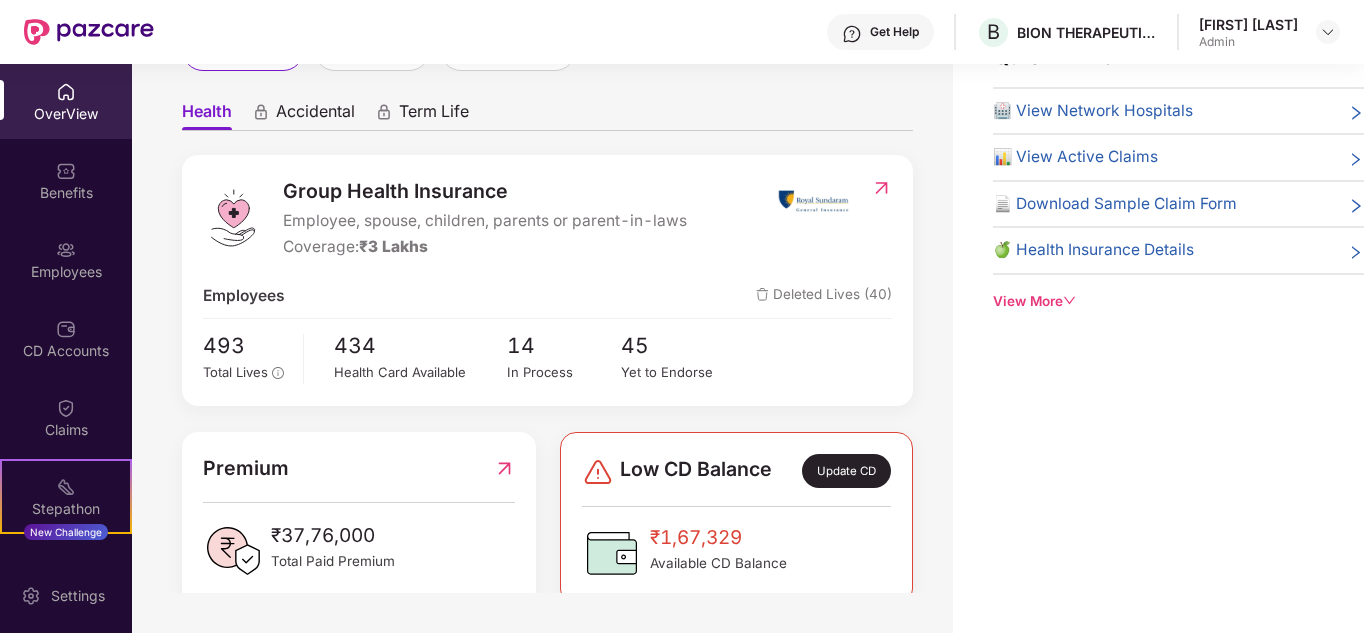 scroll, scrollTop: 0, scrollLeft: 0, axis: both 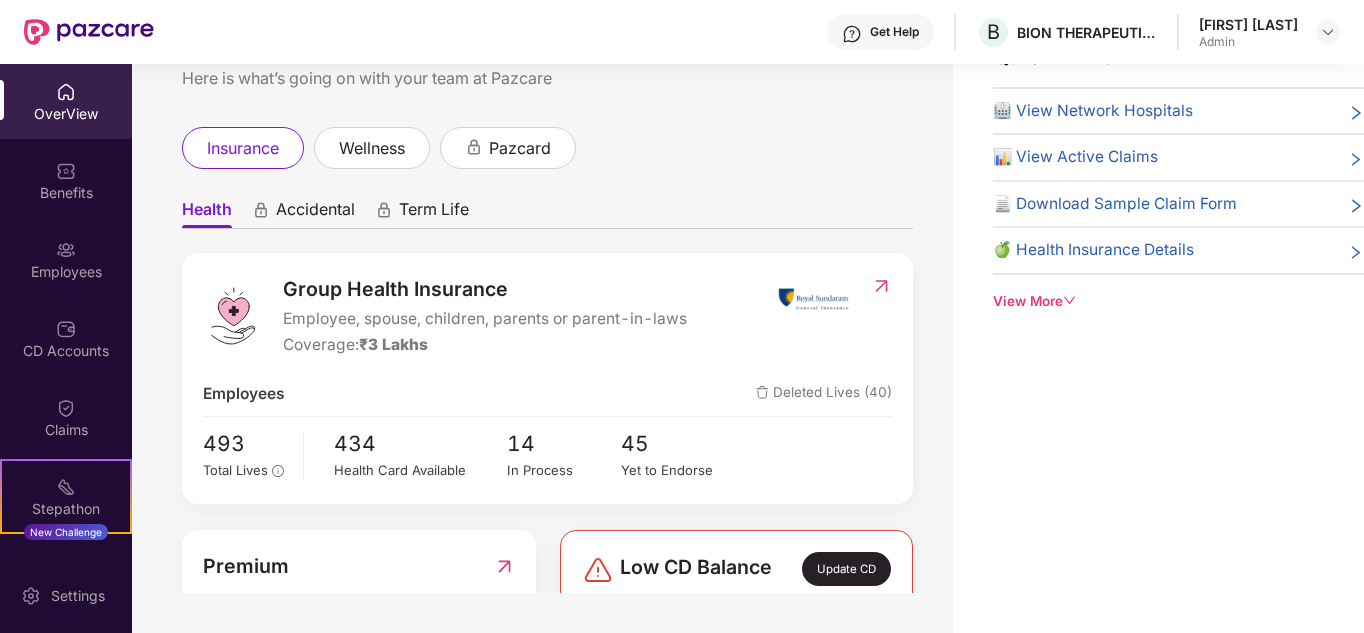 click on "View More" at bounding box center (1178, 301) 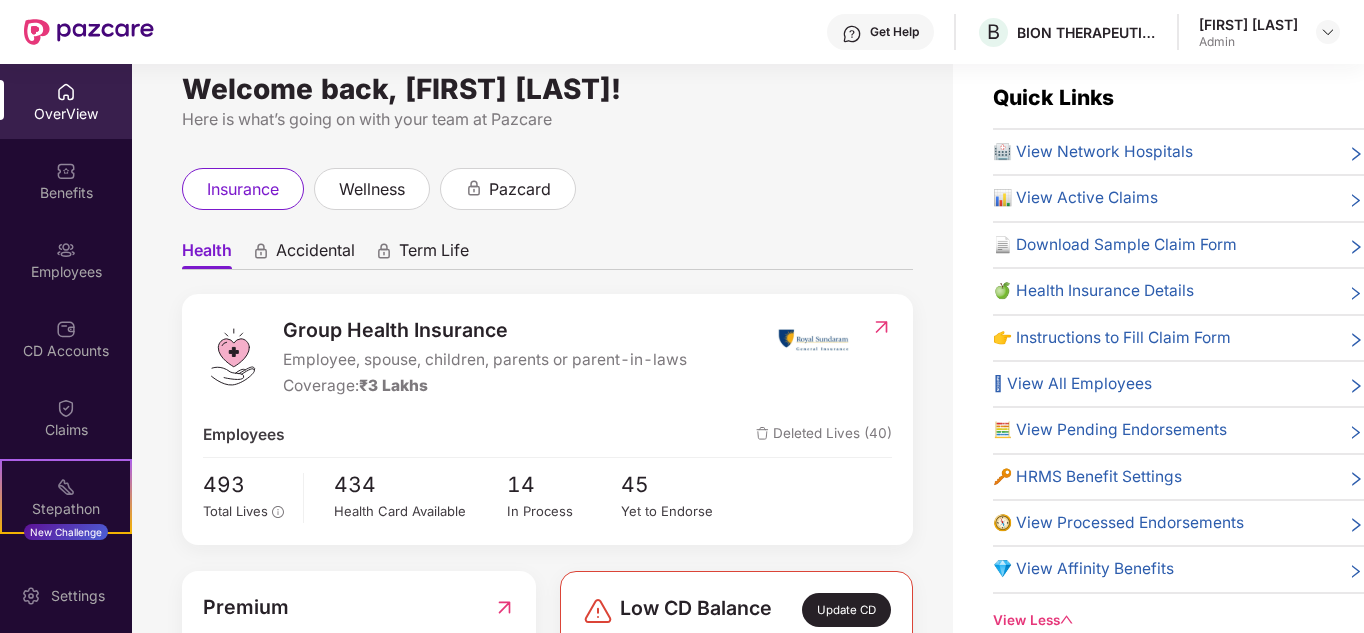 scroll, scrollTop: 0, scrollLeft: 0, axis: both 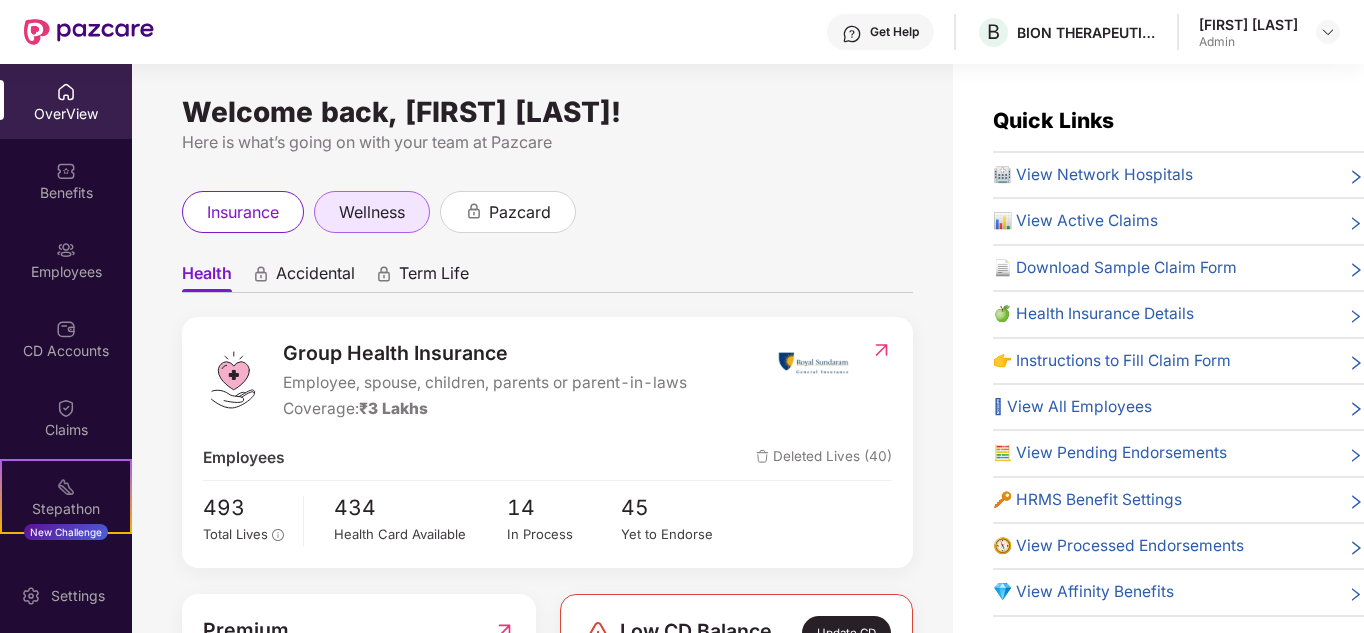 click on "wellness" at bounding box center [372, 212] 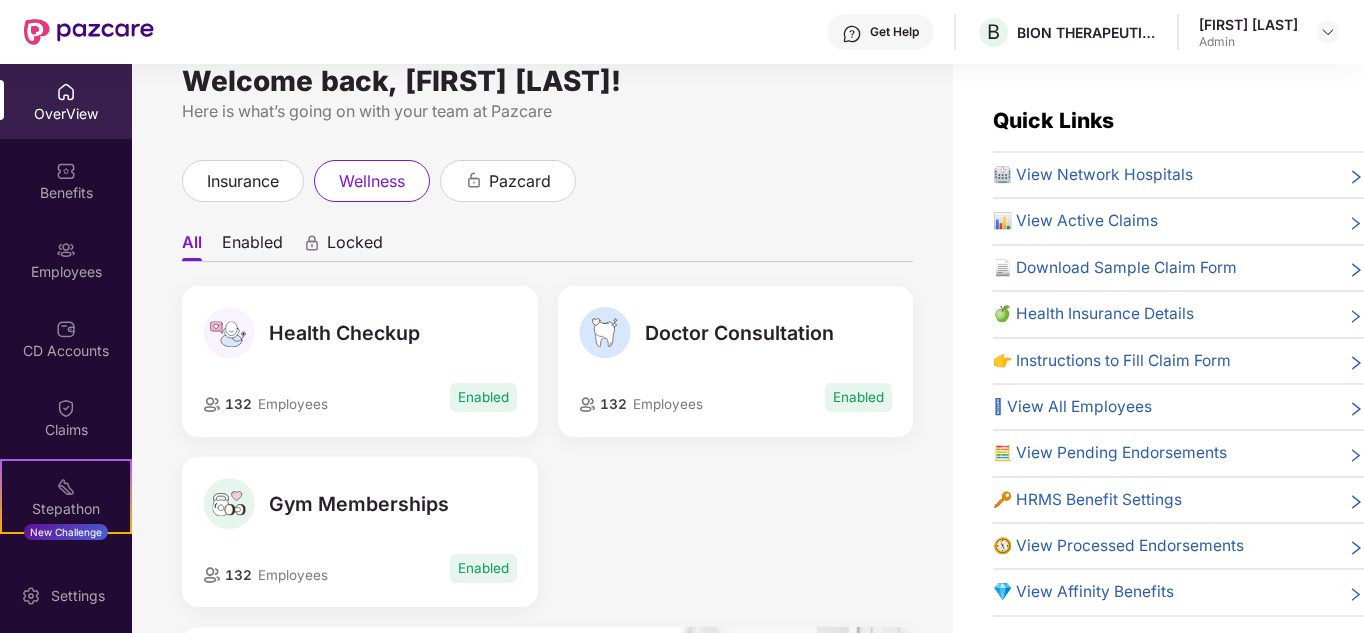 scroll, scrollTop: 0, scrollLeft: 0, axis: both 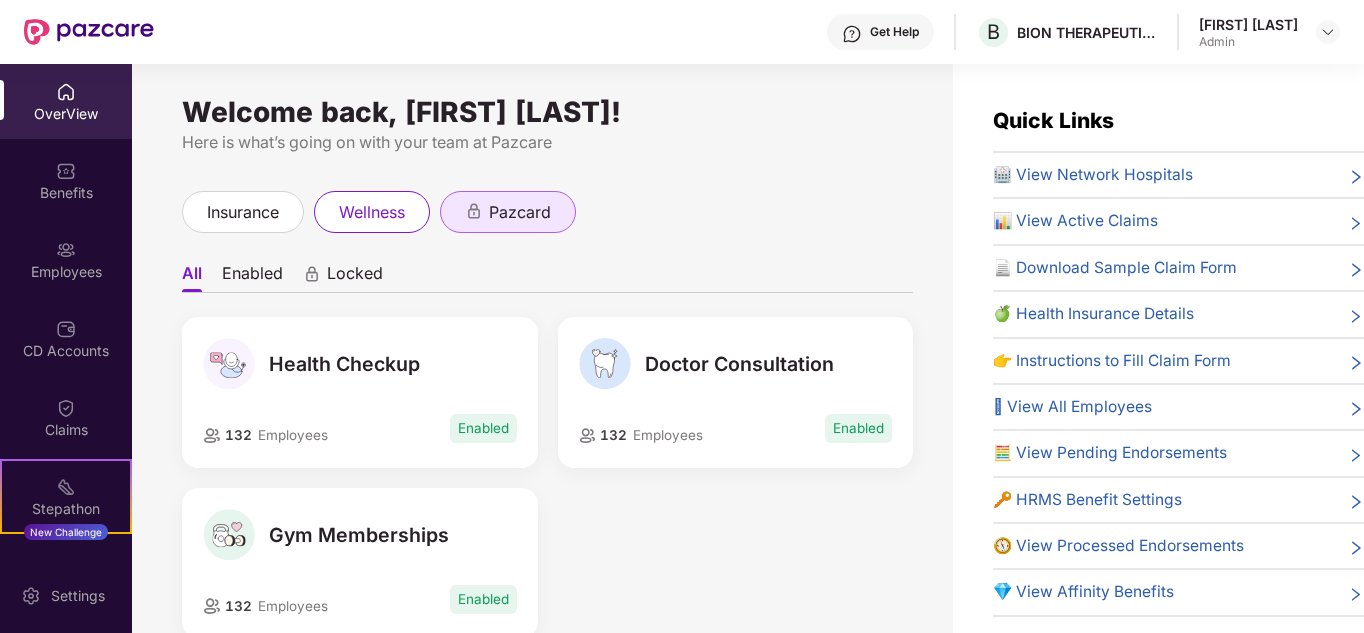 click on "pazcard" at bounding box center (520, 212) 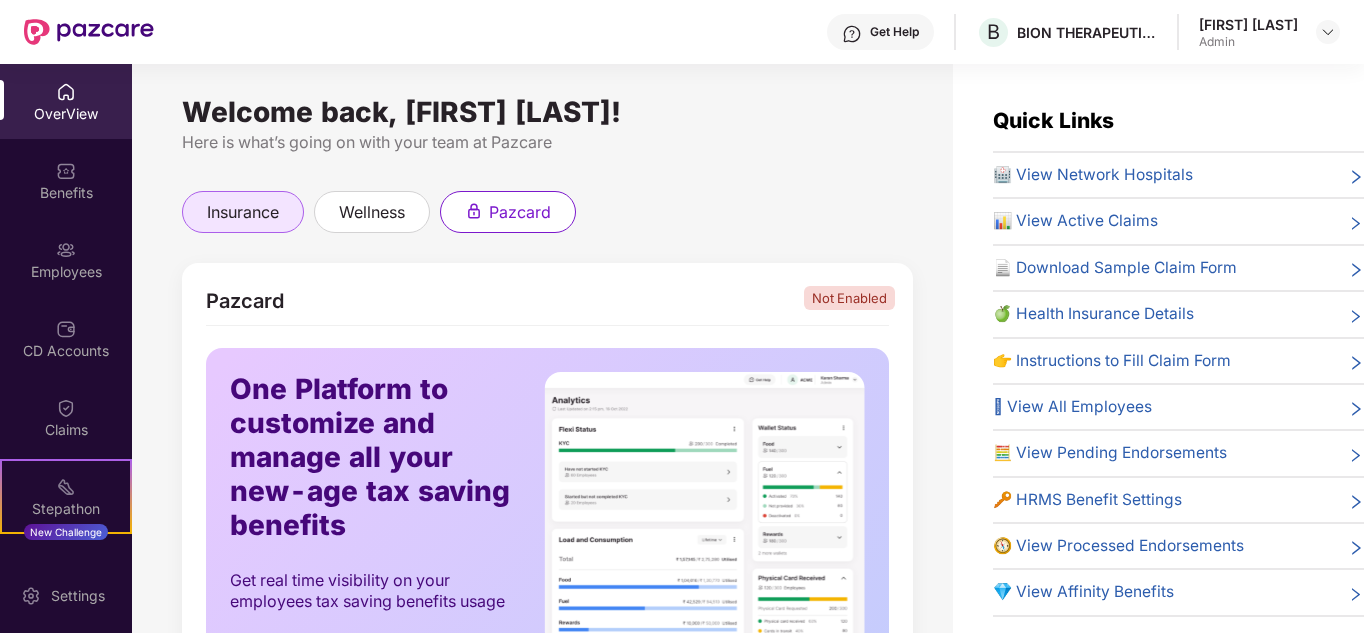 click on "insurance" at bounding box center [243, 212] 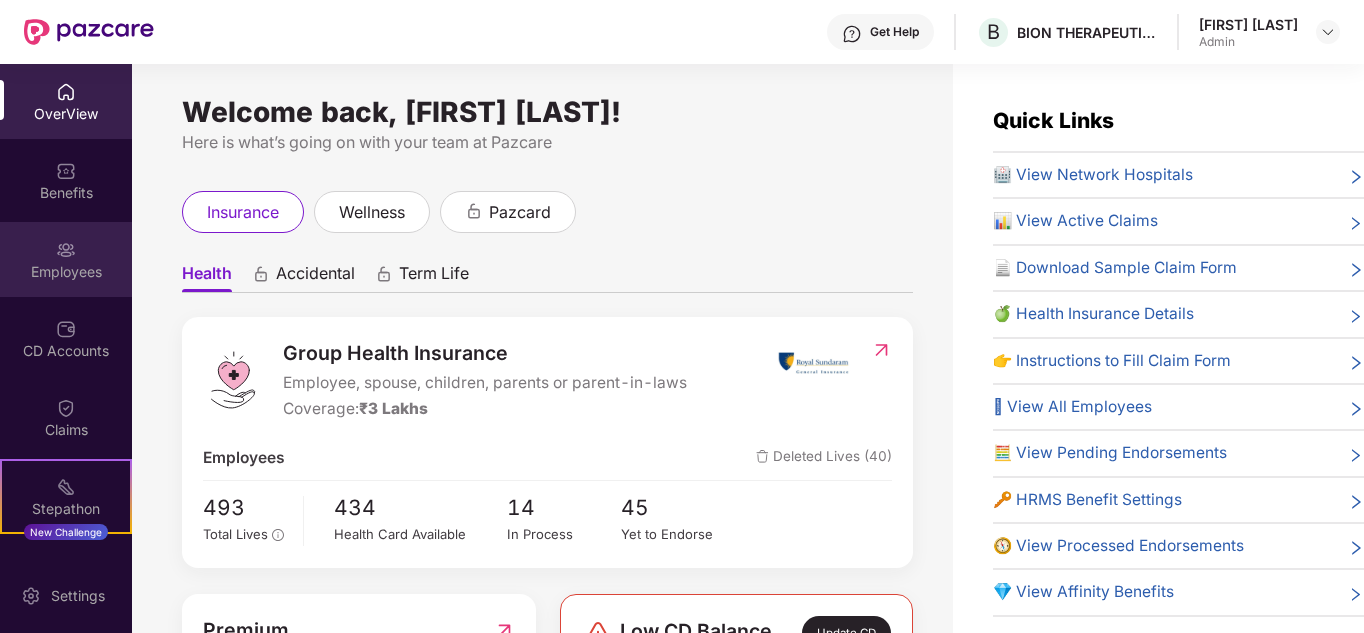 click on "Employees" at bounding box center [66, 272] 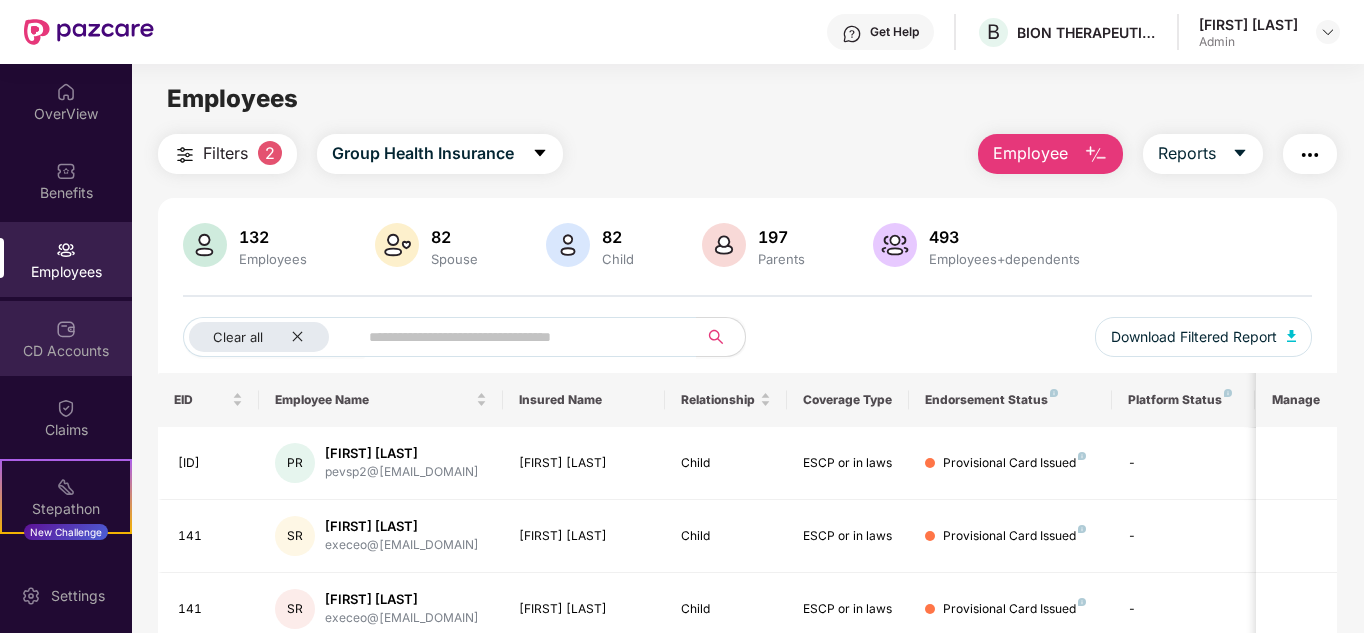click on "CD Accounts" at bounding box center [66, 338] 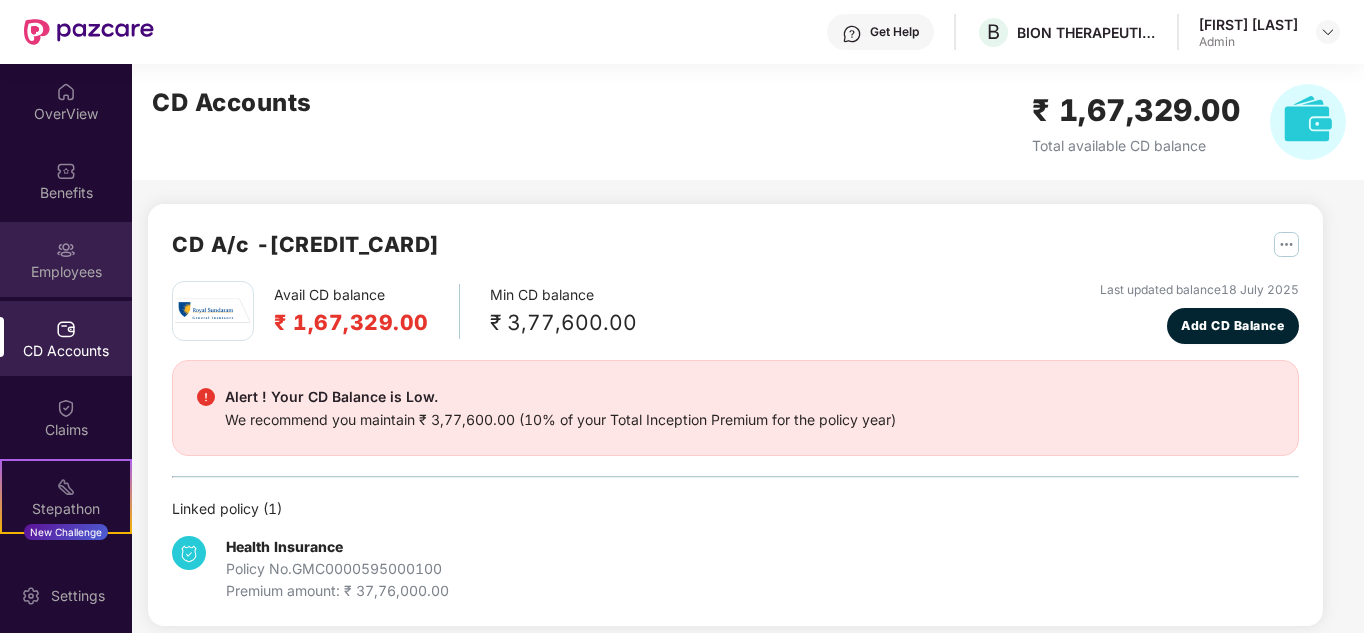 click at bounding box center [66, 250] 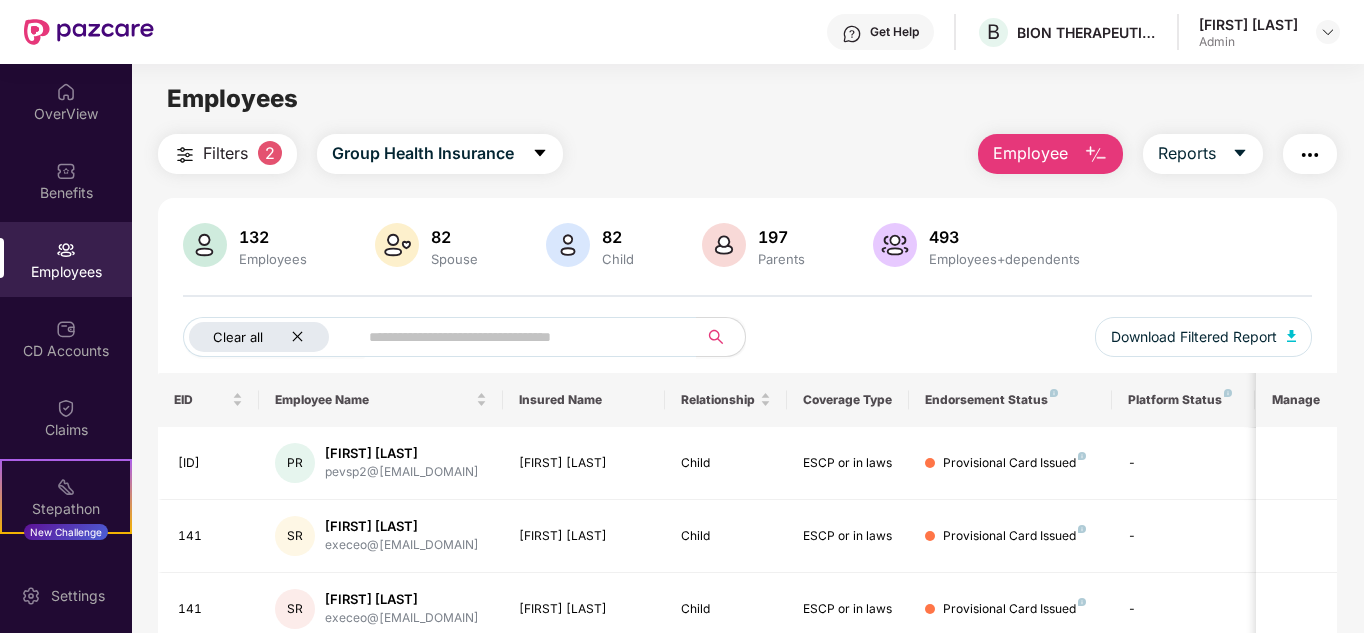 click on "Clear all" at bounding box center (259, 337) 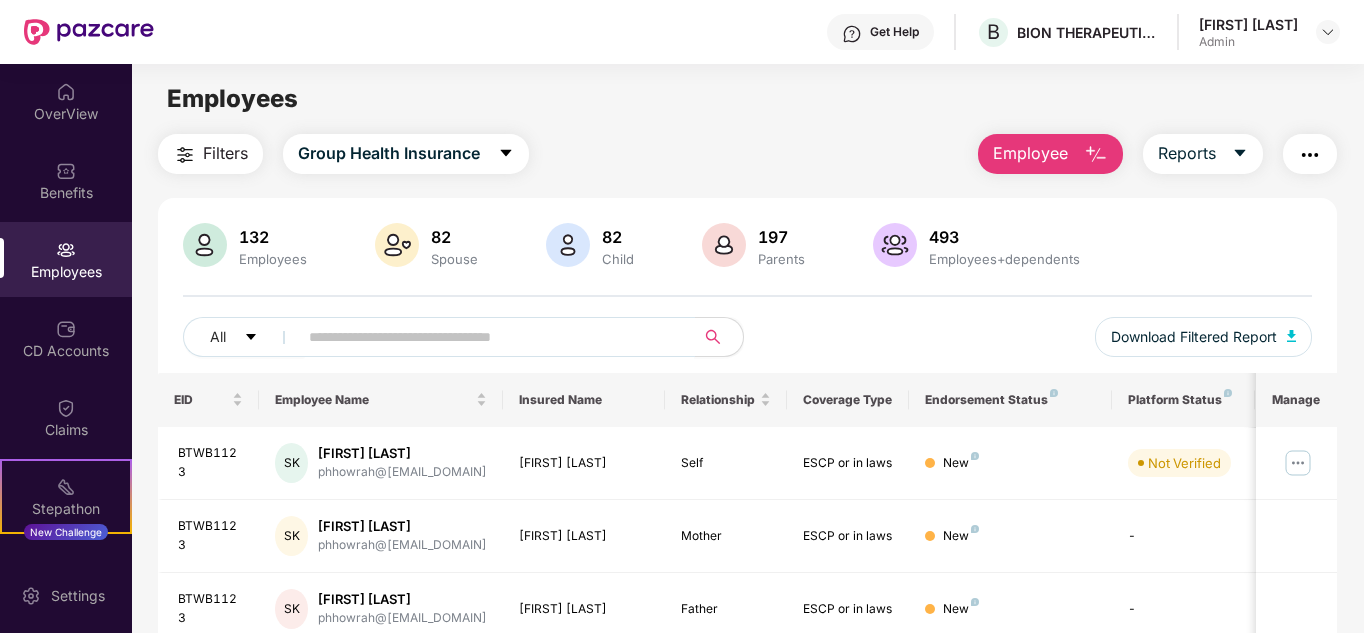 click at bounding box center [488, 337] 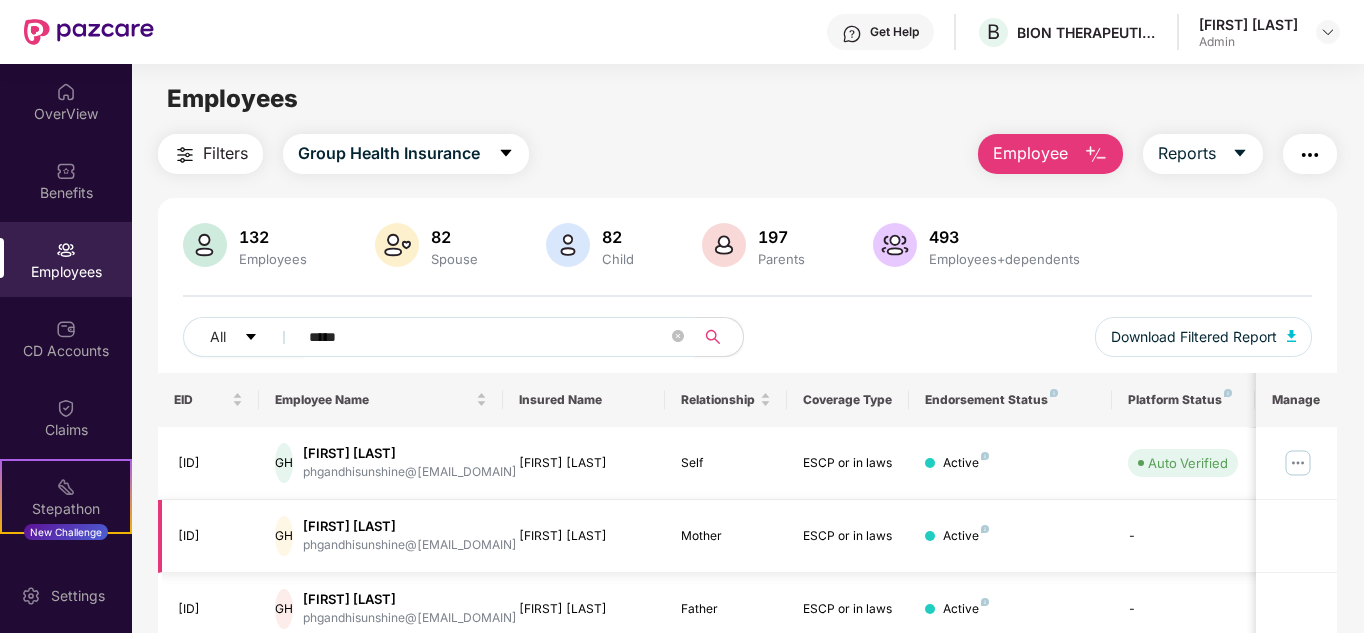 scroll, scrollTop: 85, scrollLeft: 0, axis: vertical 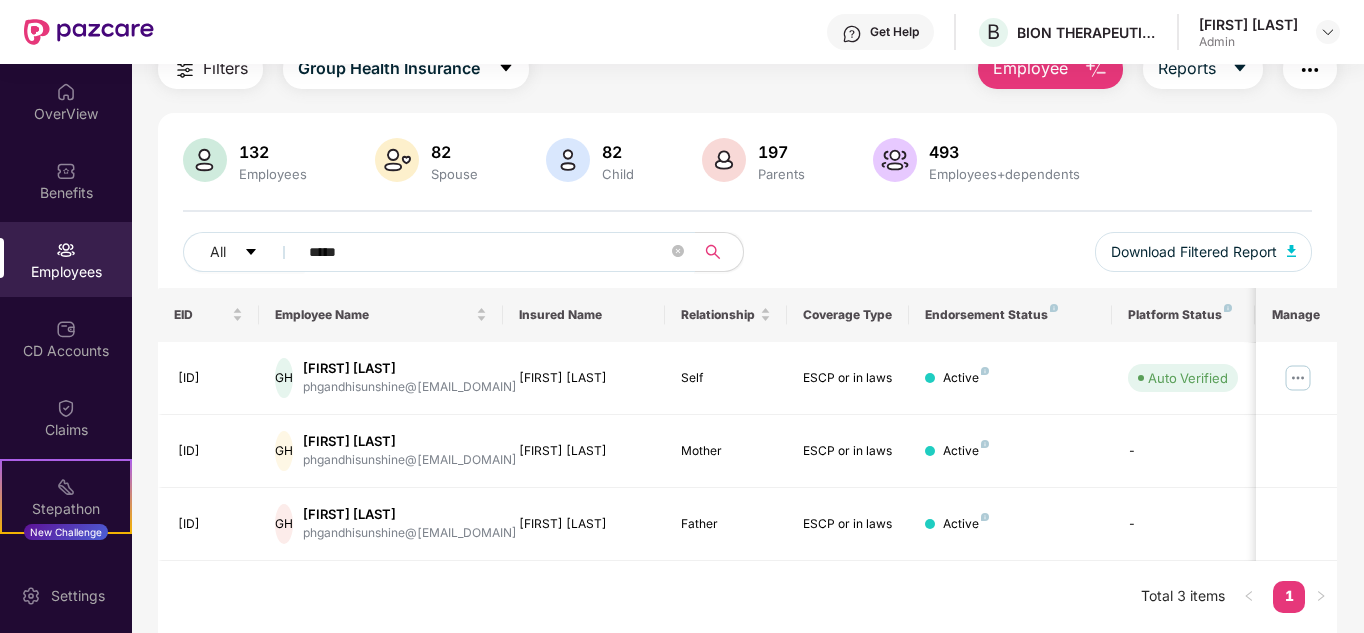 drag, startPoint x: 398, startPoint y: 247, endPoint x: 296, endPoint y: 239, distance: 102.31325 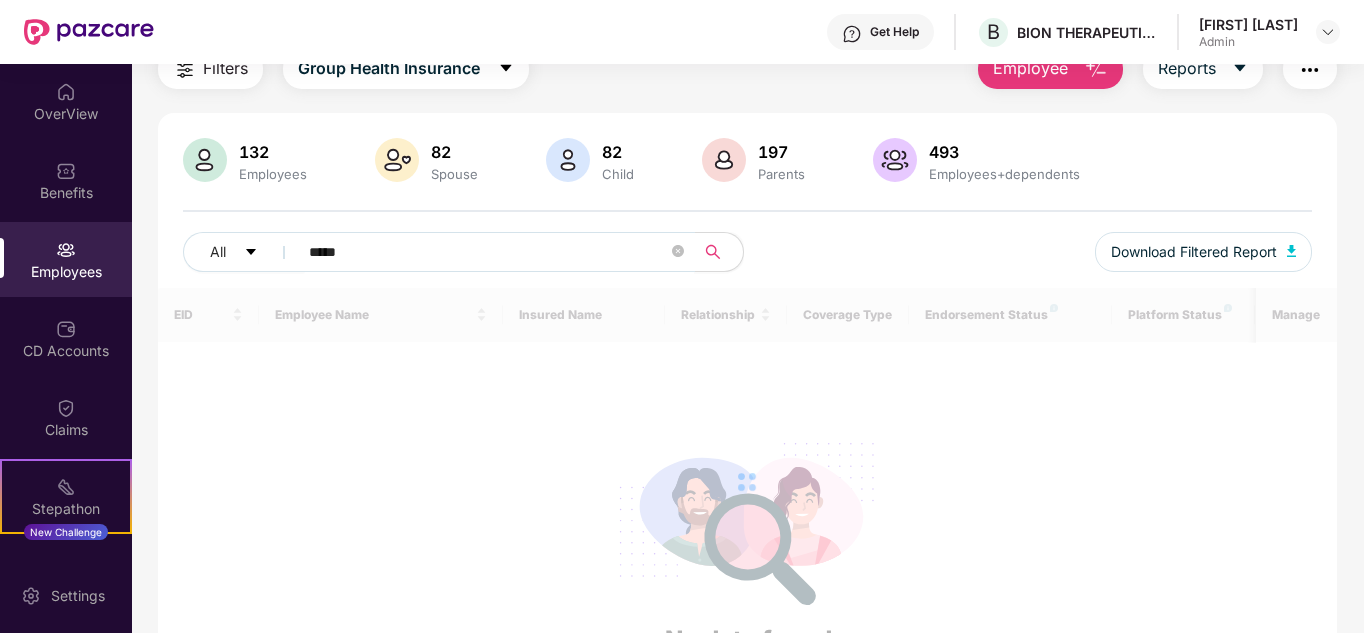 type on "*****" 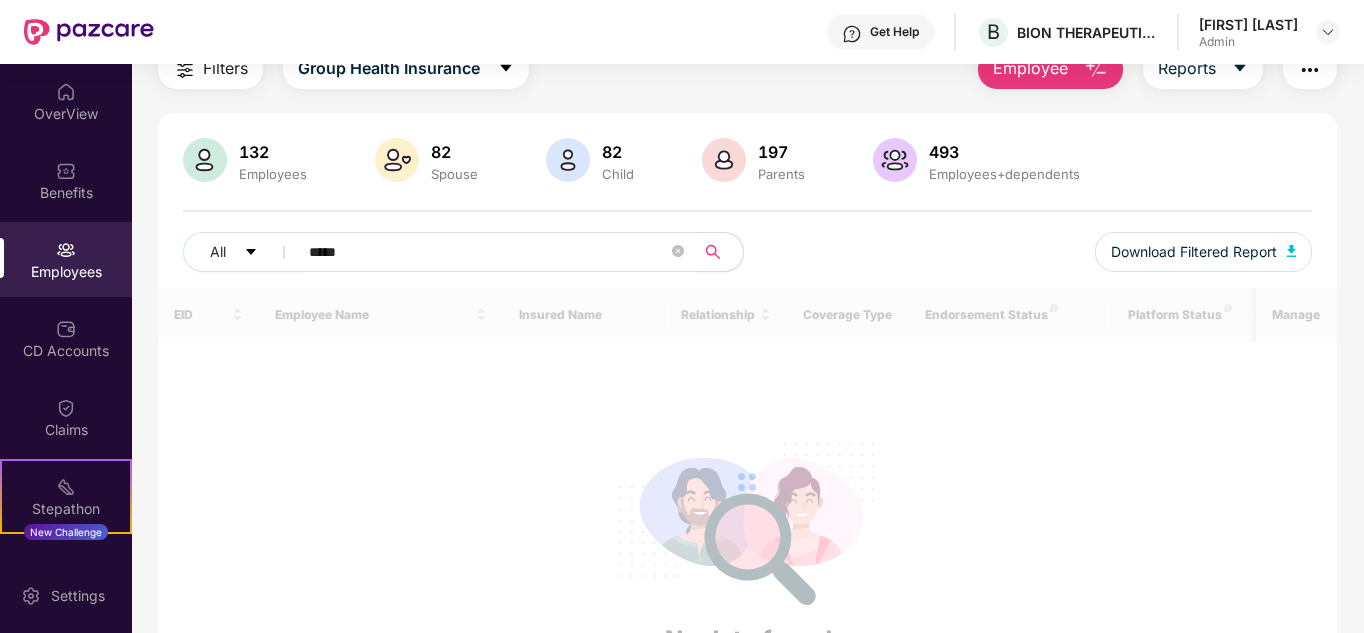 click on "Employees" at bounding box center (66, 272) 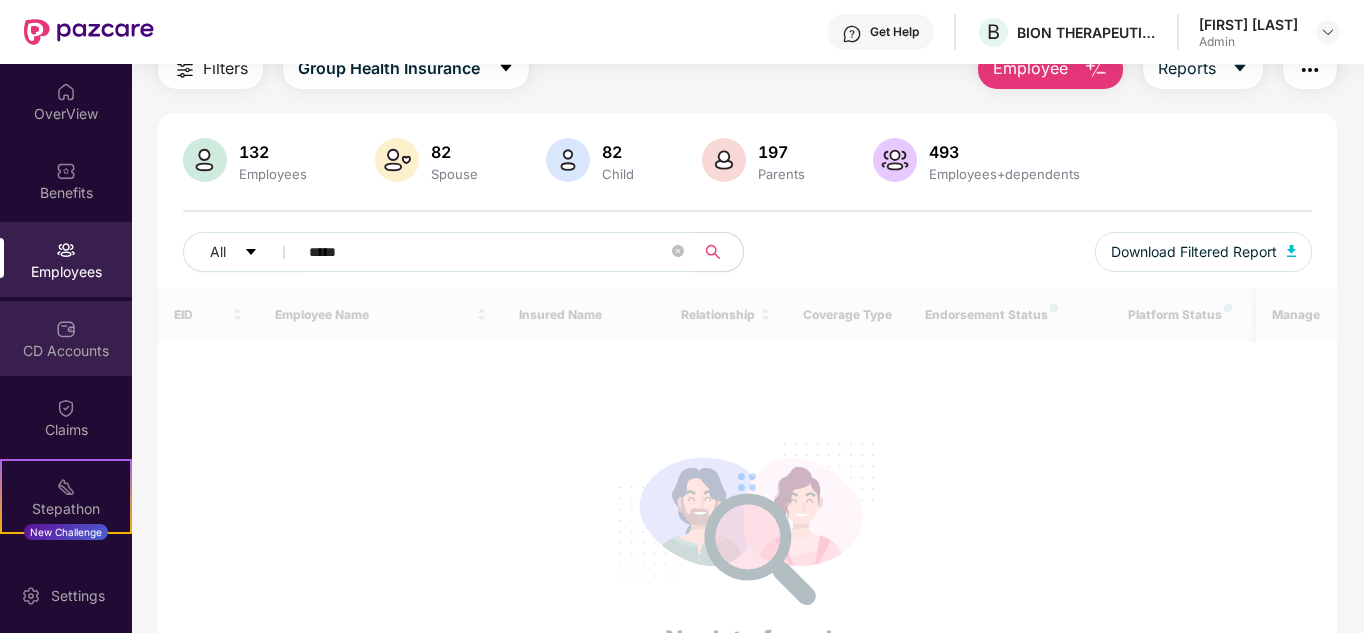 click on "CD Accounts" at bounding box center [66, 338] 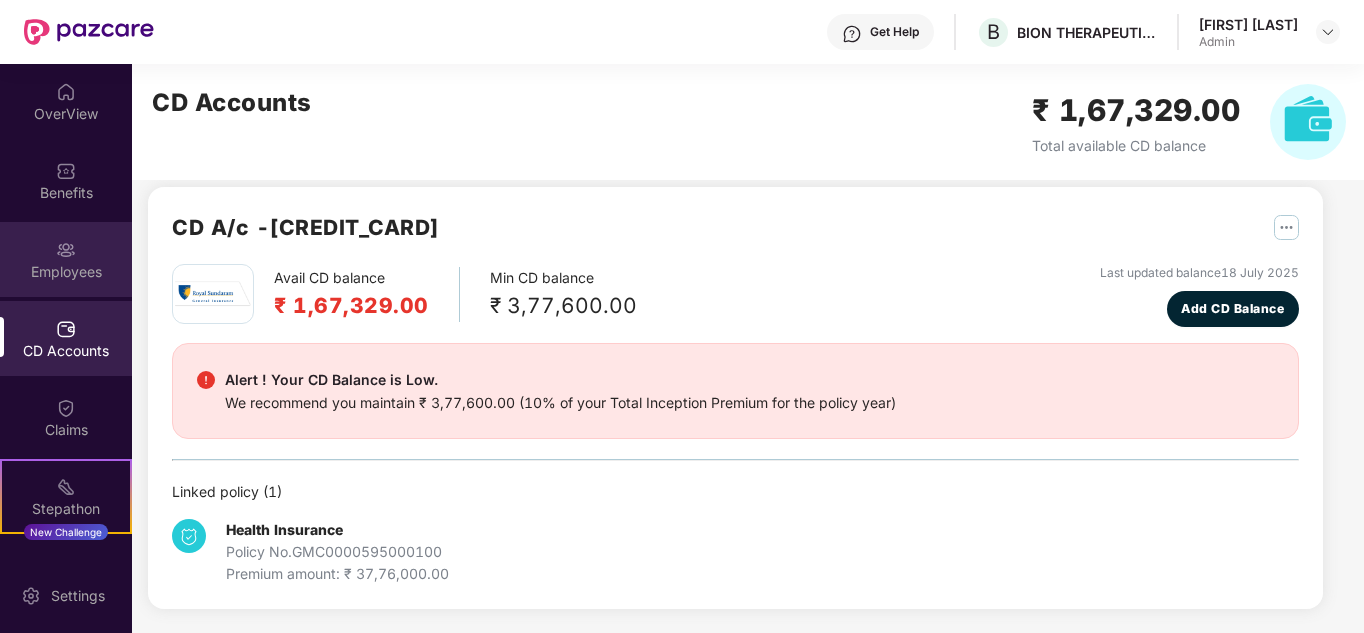 click on "Employees" at bounding box center [66, 259] 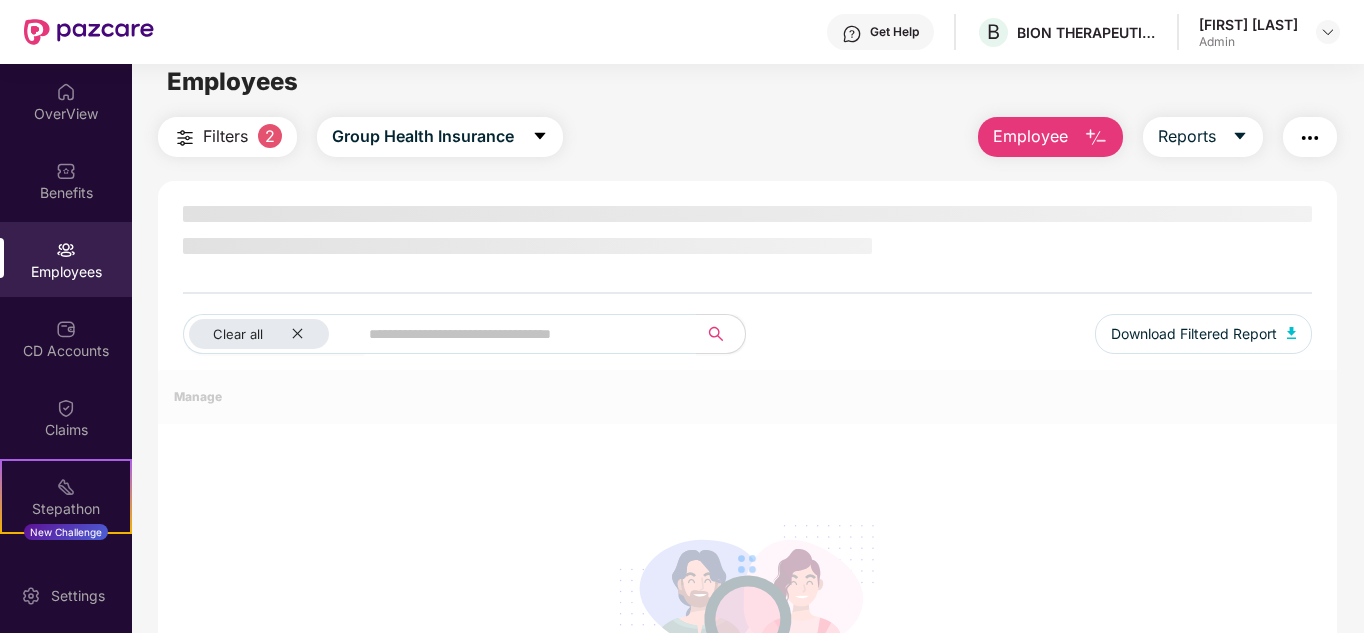 scroll, scrollTop: 85, scrollLeft: 0, axis: vertical 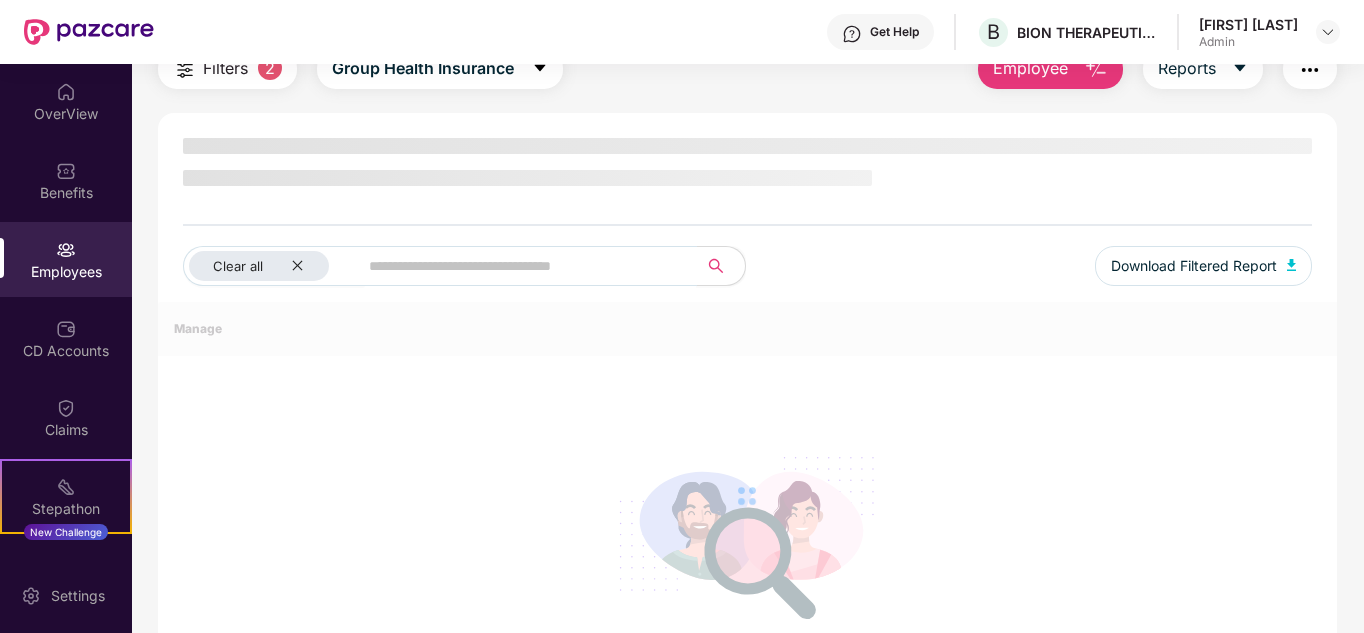click at bounding box center [521, 266] 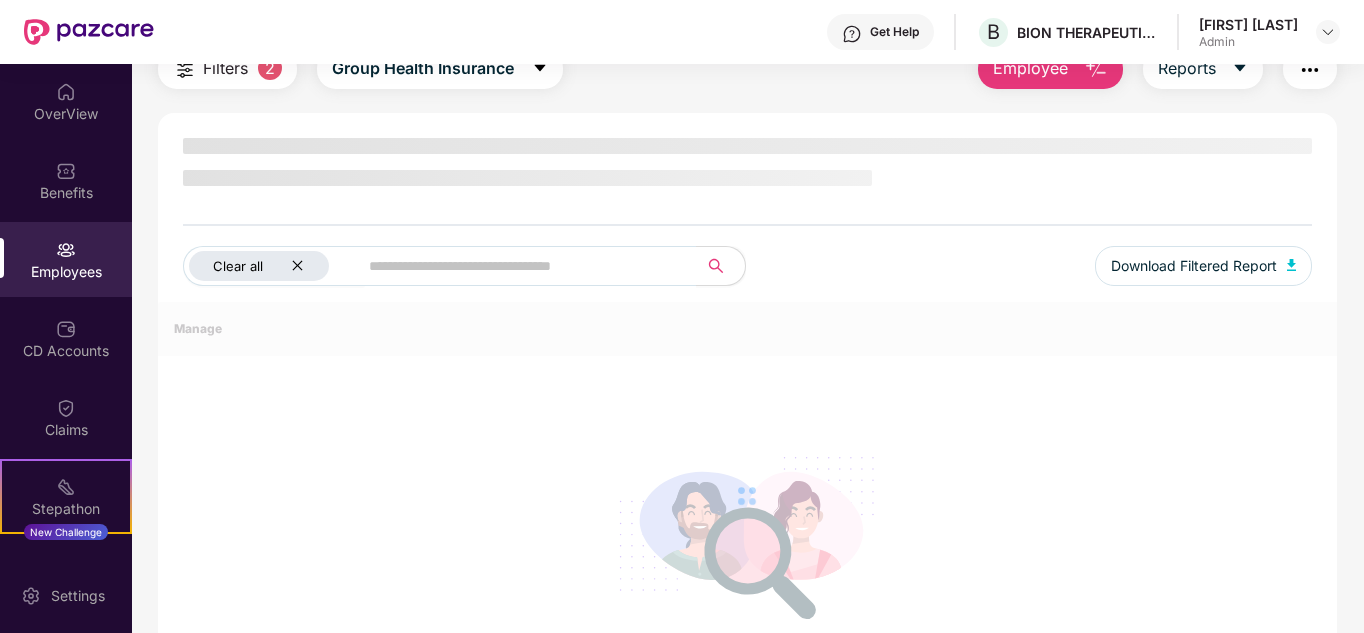 click 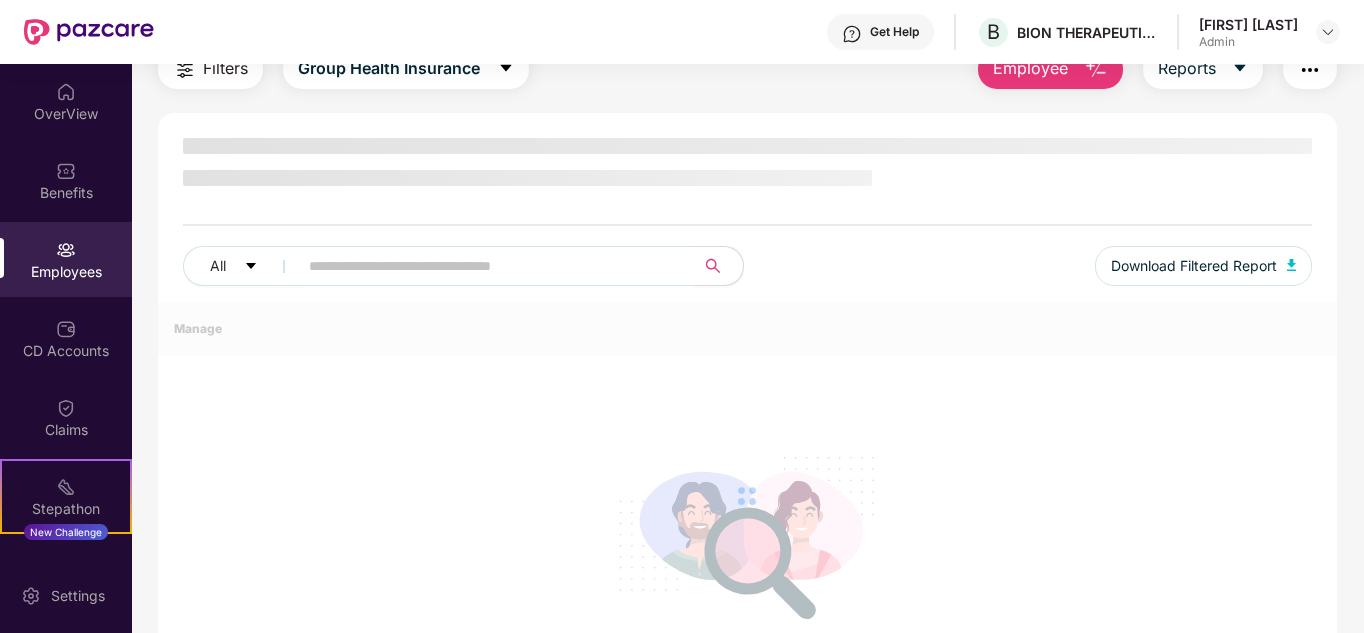click at bounding box center (488, 266) 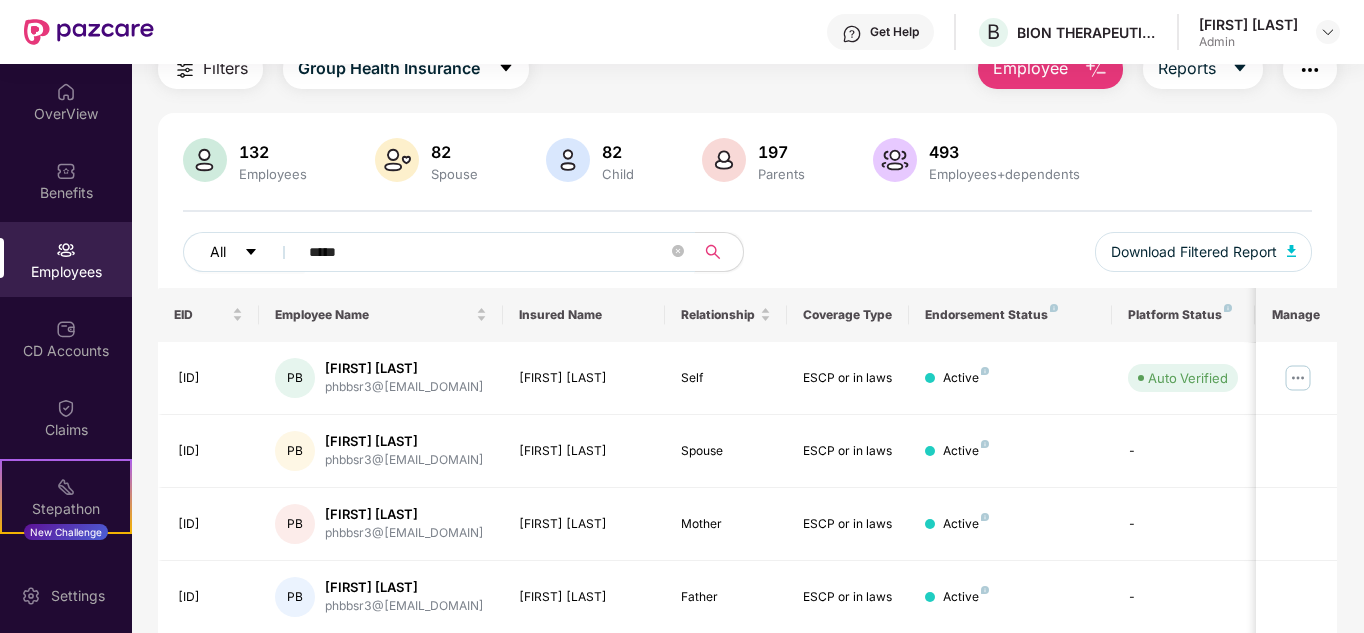 drag, startPoint x: 394, startPoint y: 252, endPoint x: 226, endPoint y: 256, distance: 168.0476 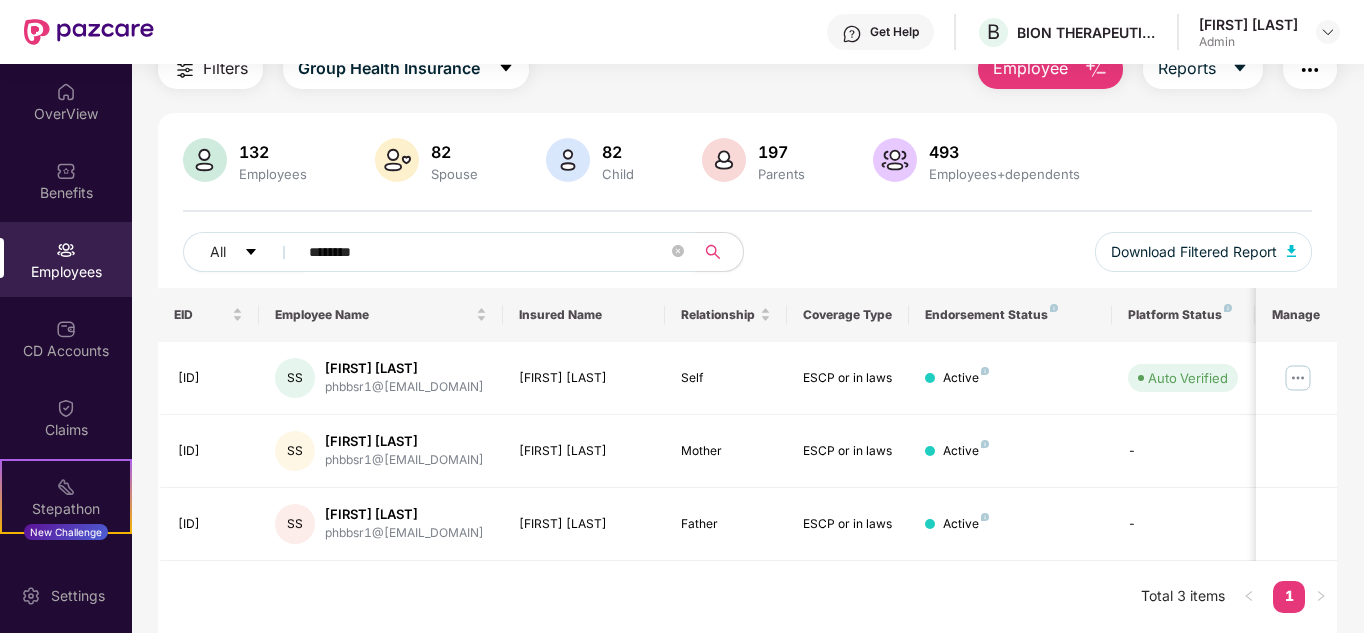 drag, startPoint x: 397, startPoint y: 240, endPoint x: 237, endPoint y: 230, distance: 160.3122 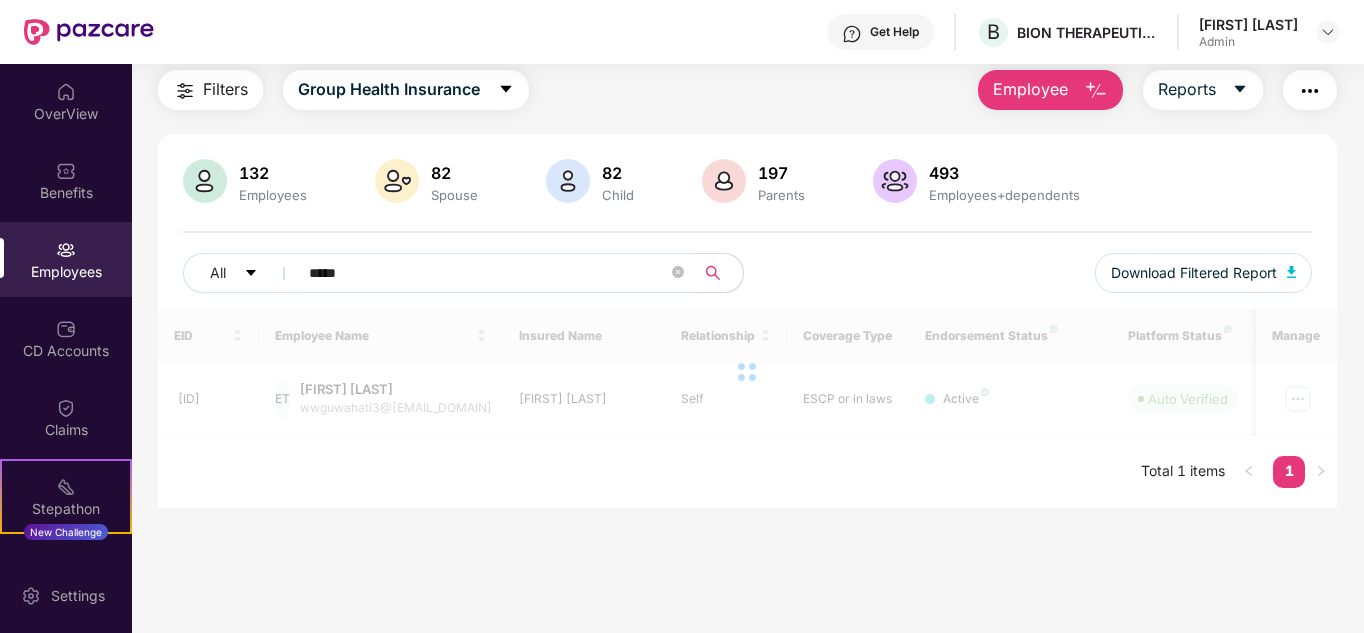 scroll, scrollTop: 64, scrollLeft: 0, axis: vertical 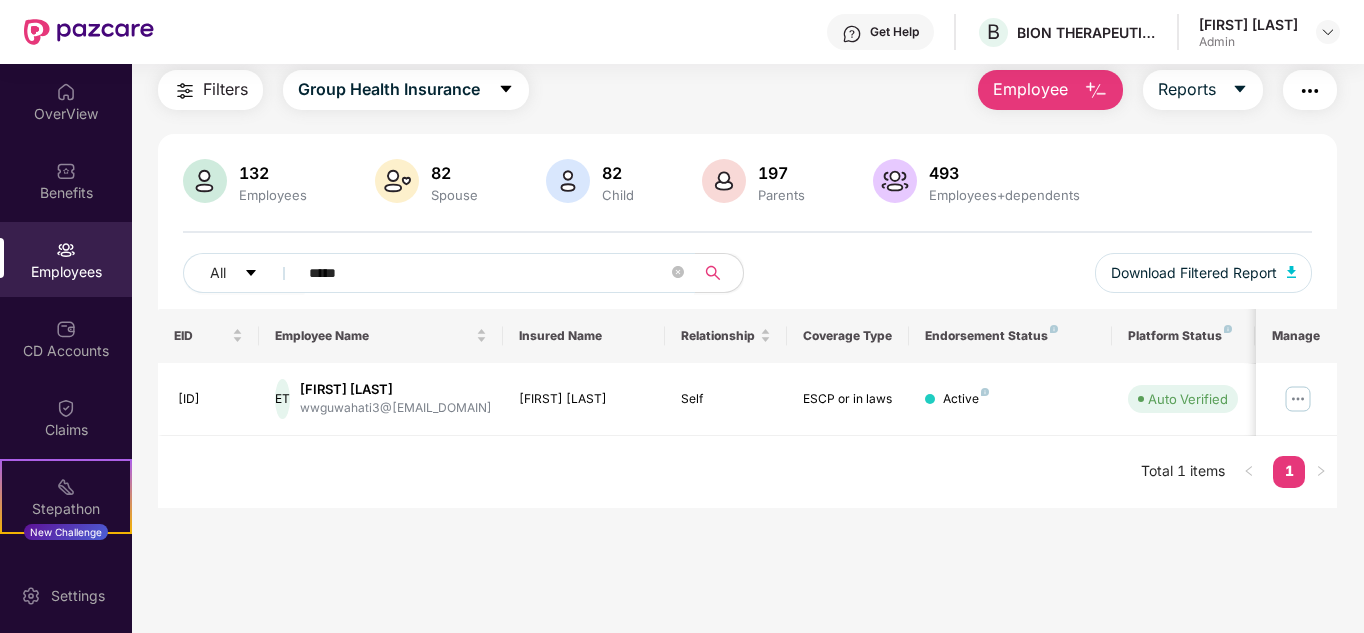 paste on "**********" 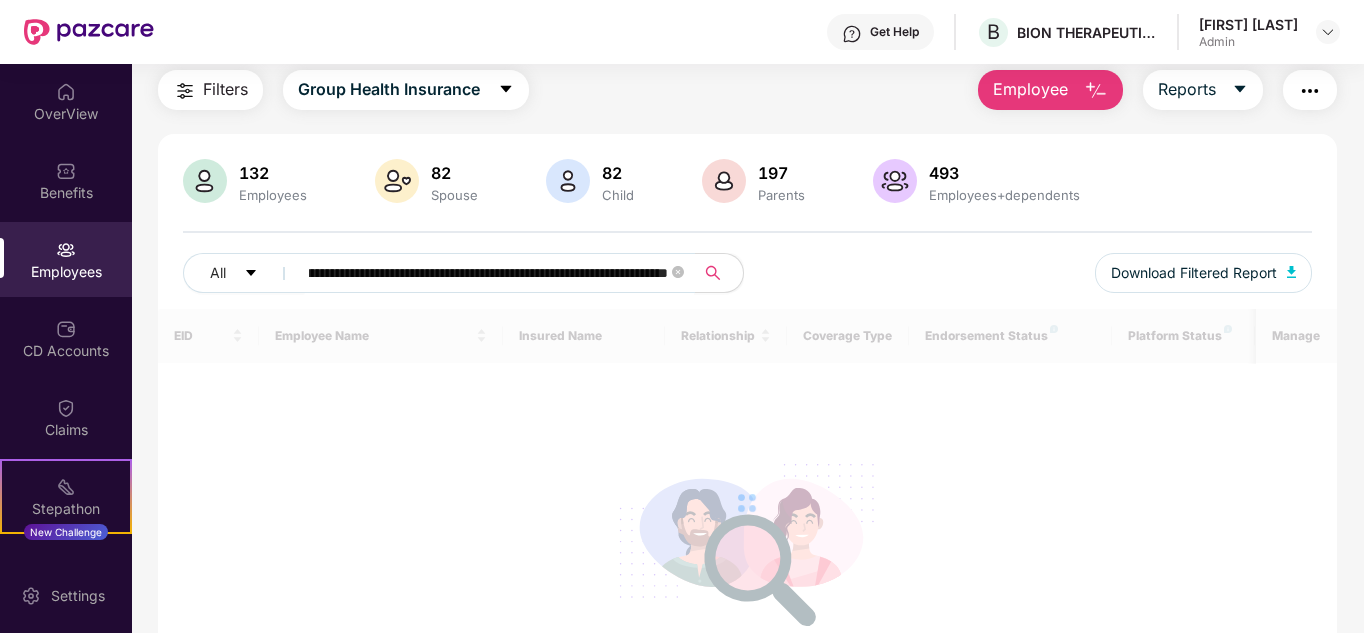type on "**********" 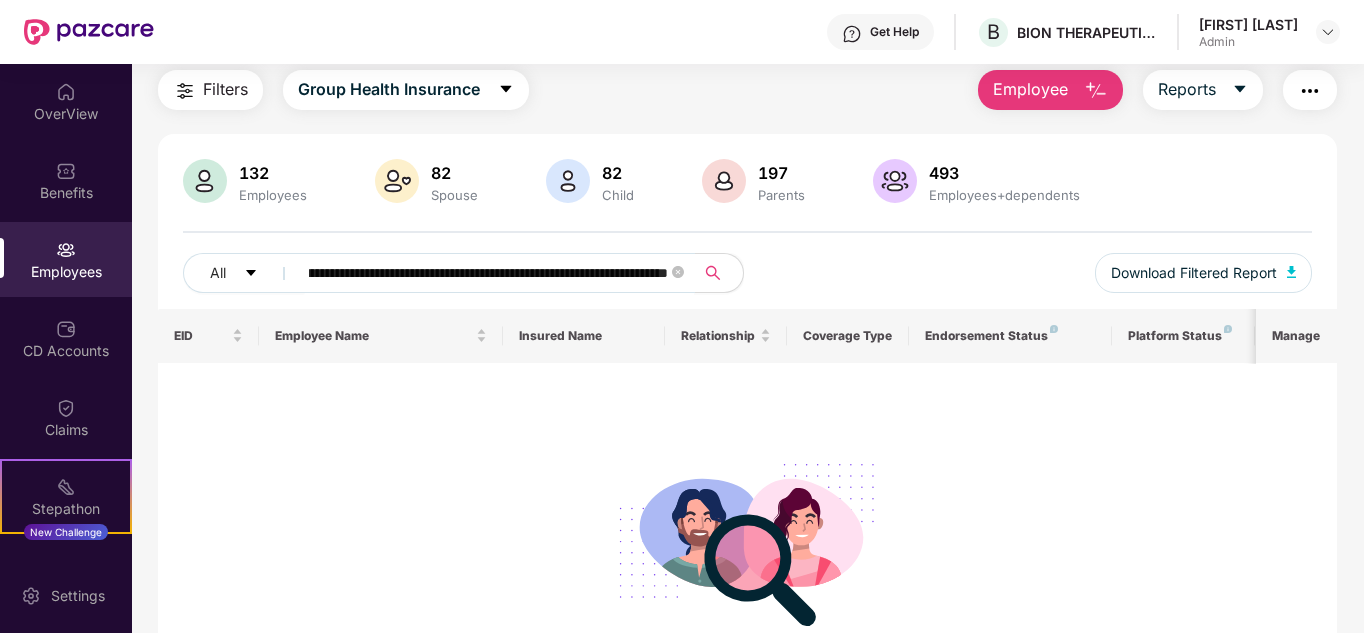 scroll, scrollTop: 0, scrollLeft: 3205, axis: horizontal 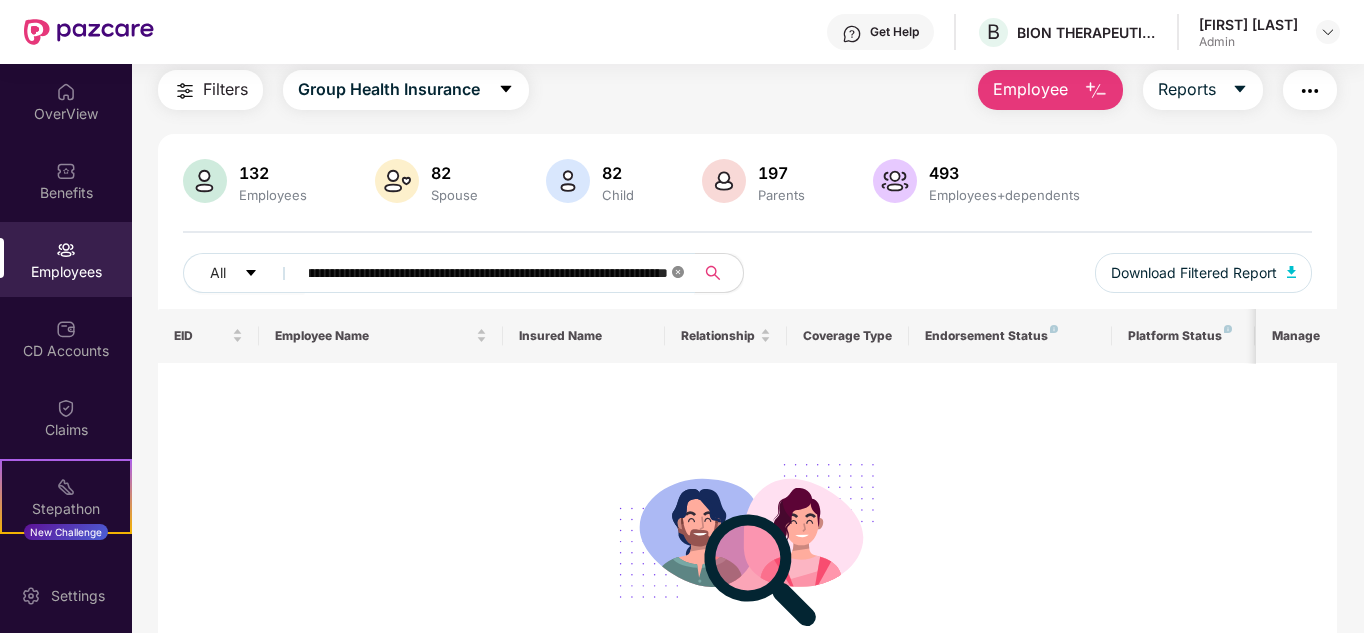 click 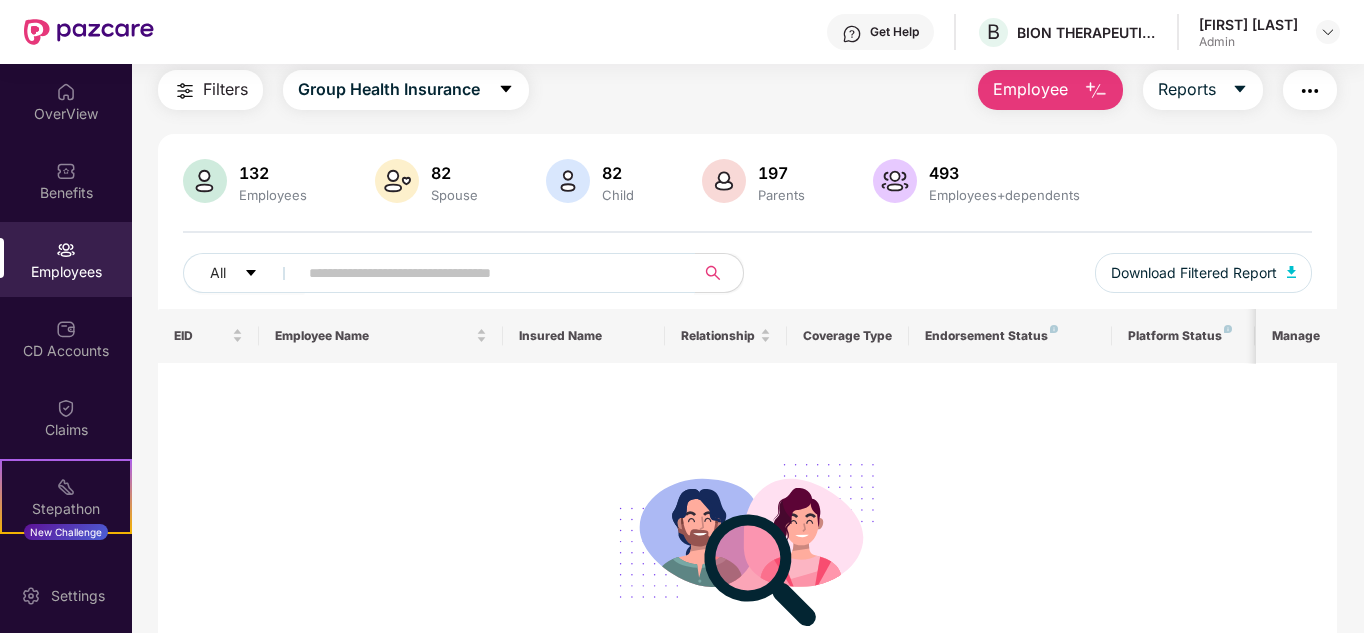 scroll, scrollTop: 0, scrollLeft: 0, axis: both 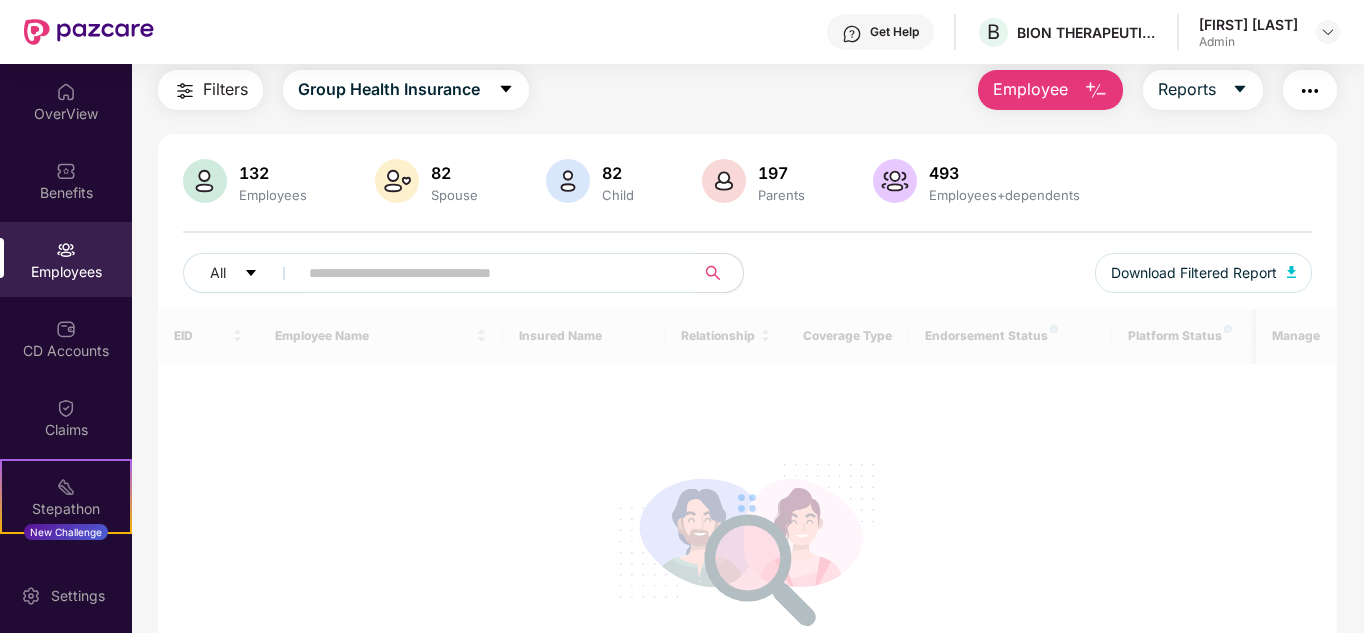 click at bounding box center [488, 273] 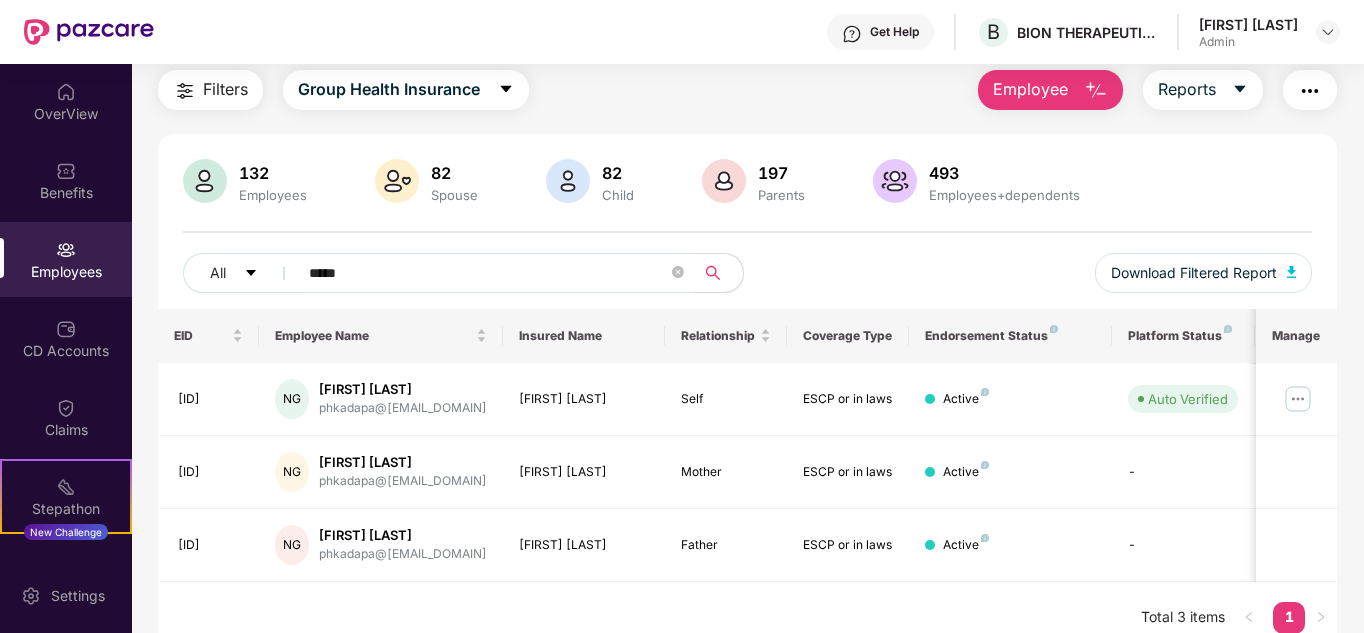 type on "******" 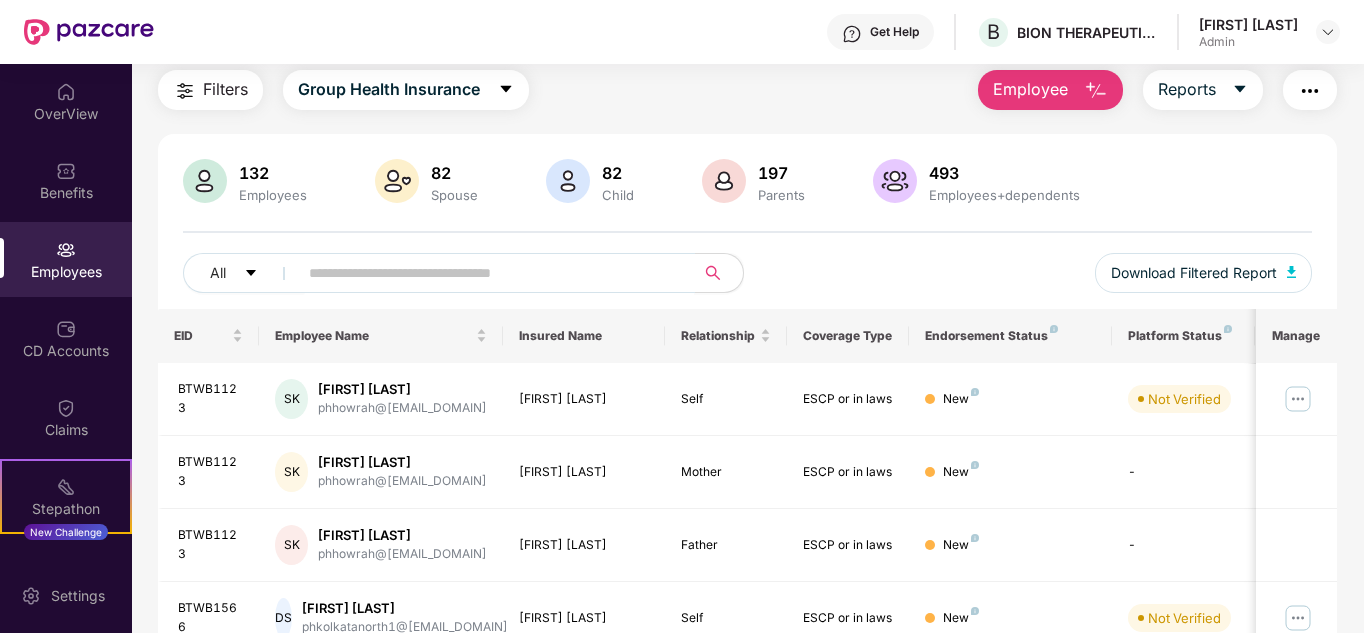 type 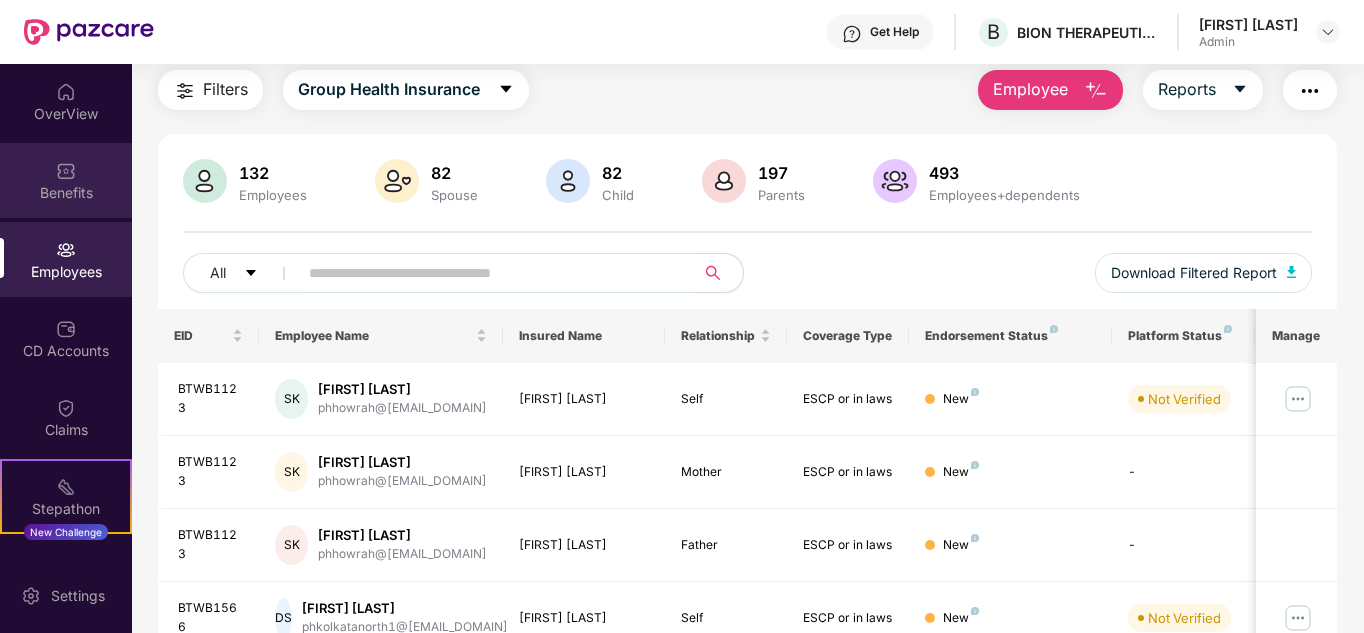 click on "Benefits" at bounding box center (66, 193) 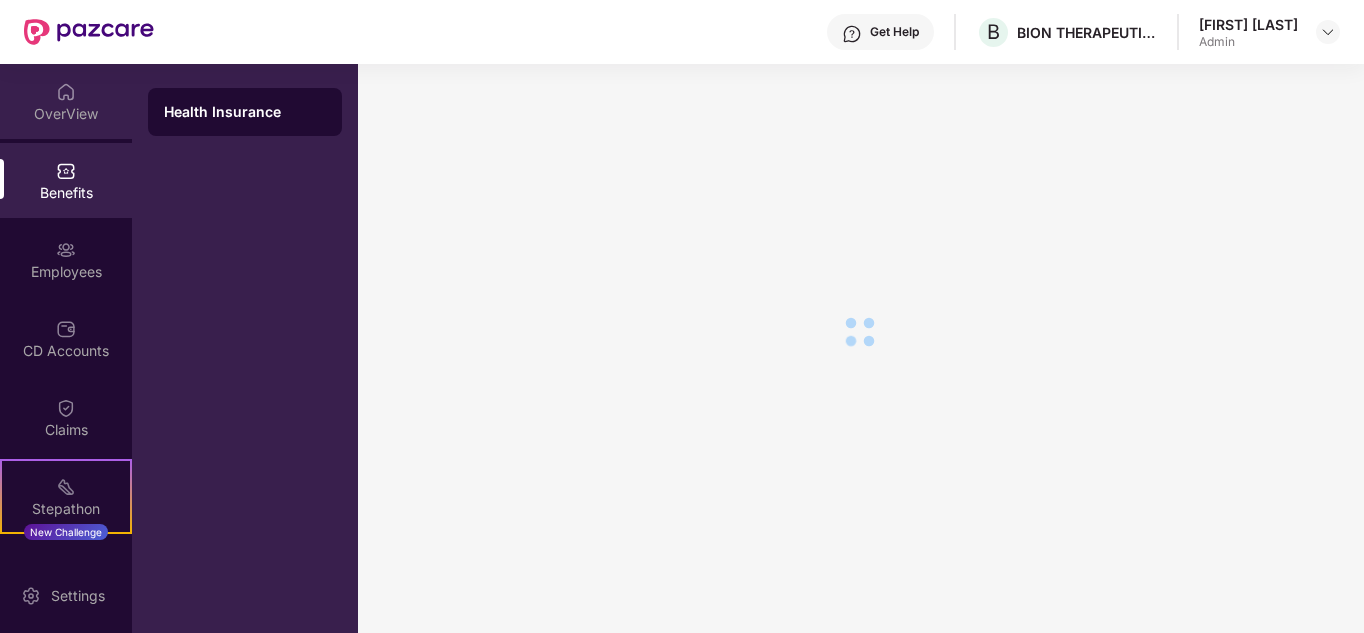 click on "OverView" at bounding box center (66, 114) 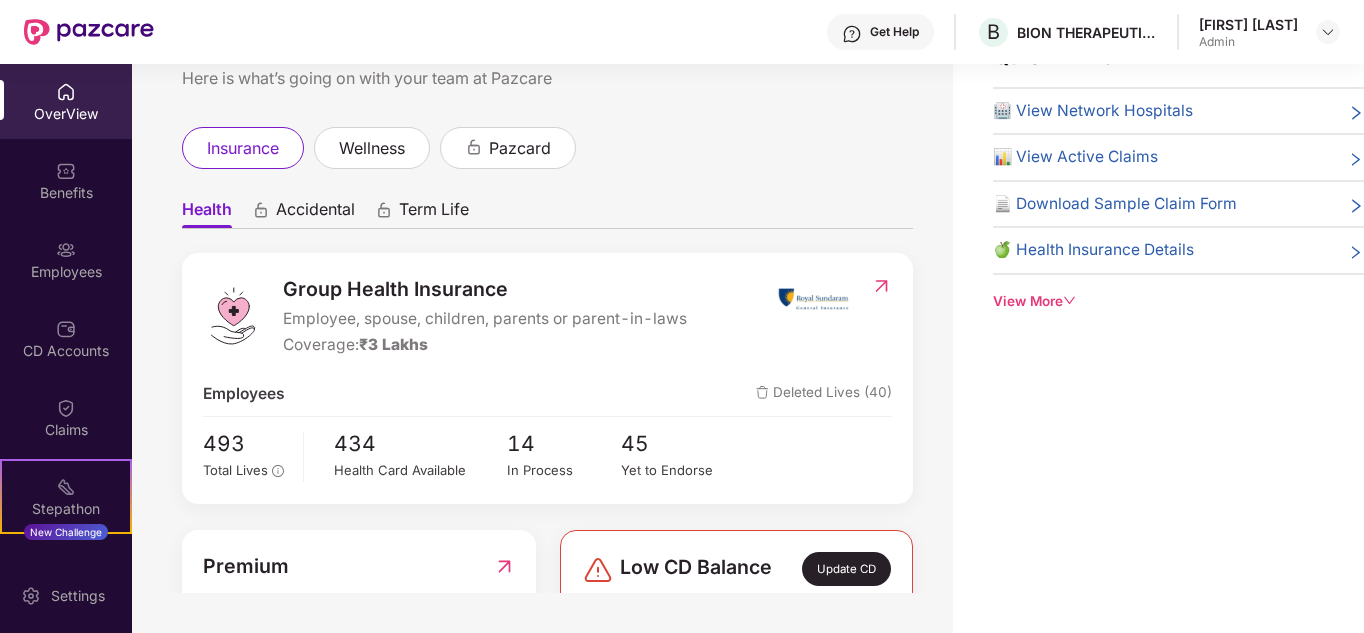 click on "View More" at bounding box center (1178, 301) 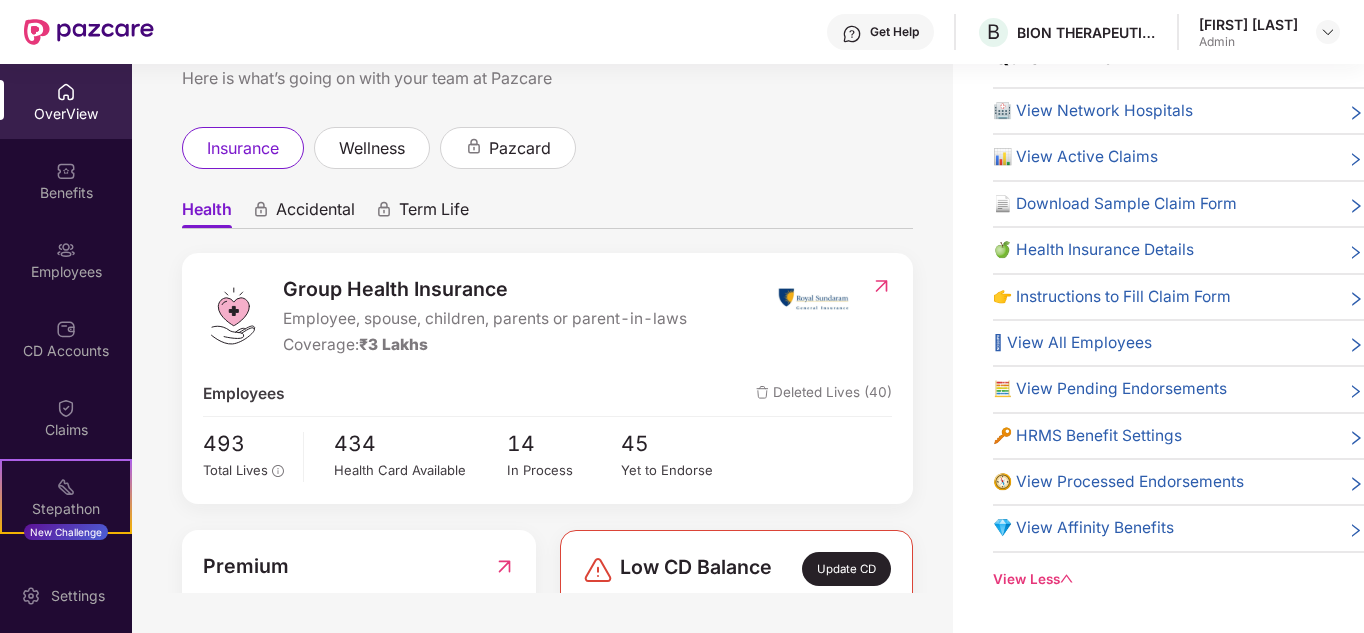 click on "🧮 View Pending Endorsements" at bounding box center (1110, 389) 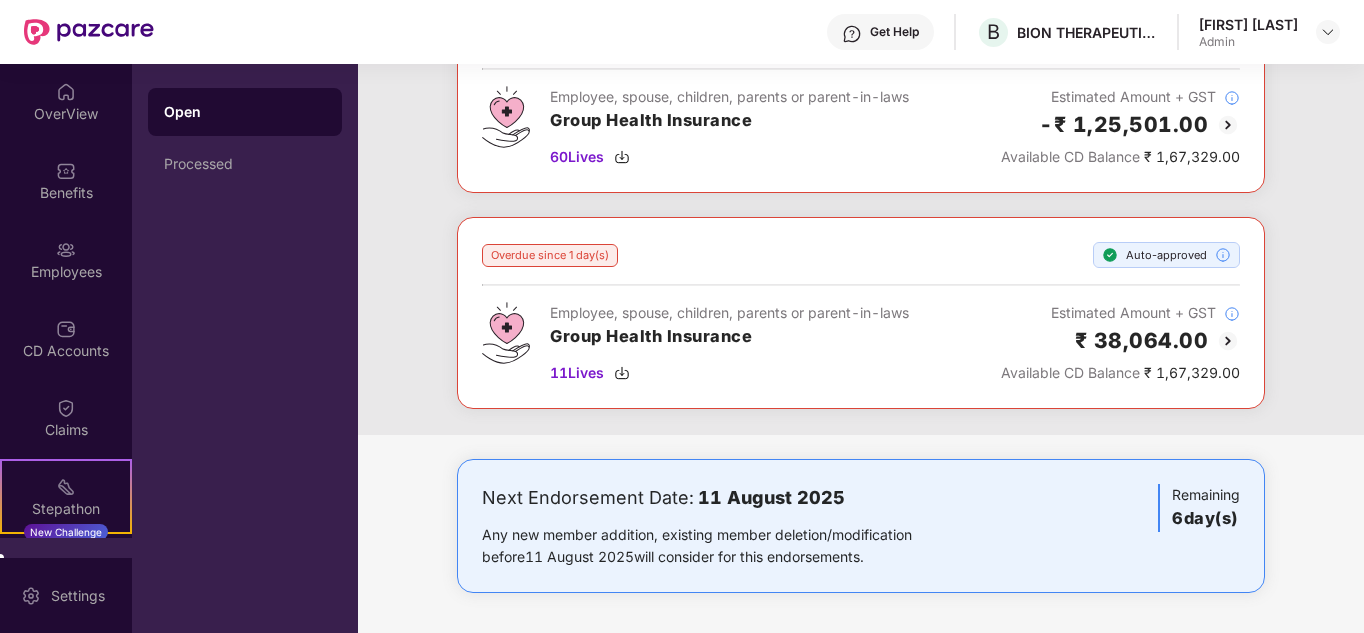 scroll, scrollTop: 0, scrollLeft: 0, axis: both 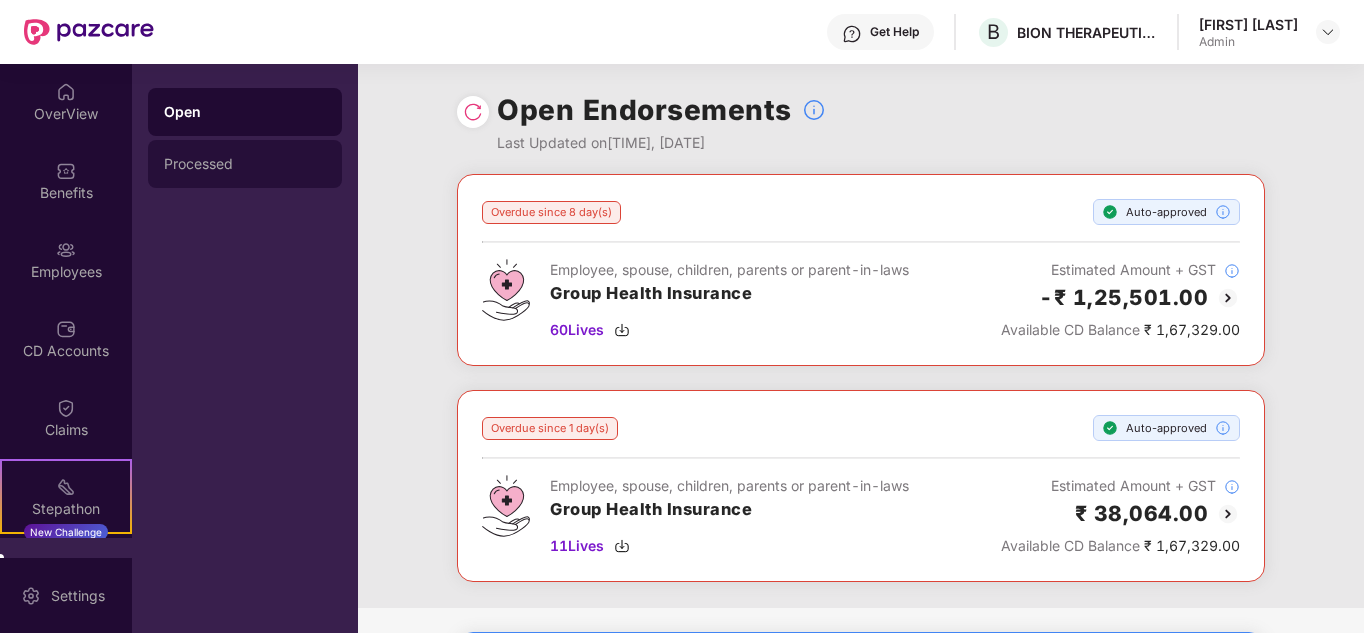 click on "Processed" at bounding box center [245, 164] 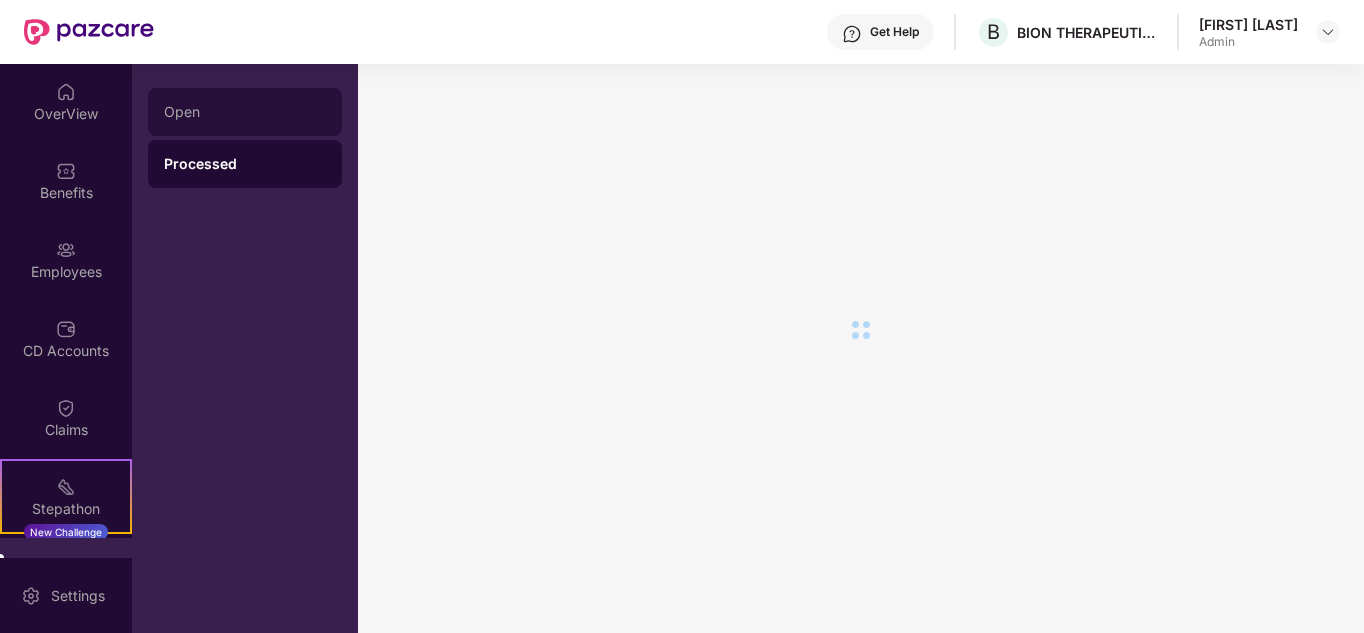 click on "Open" at bounding box center (245, 112) 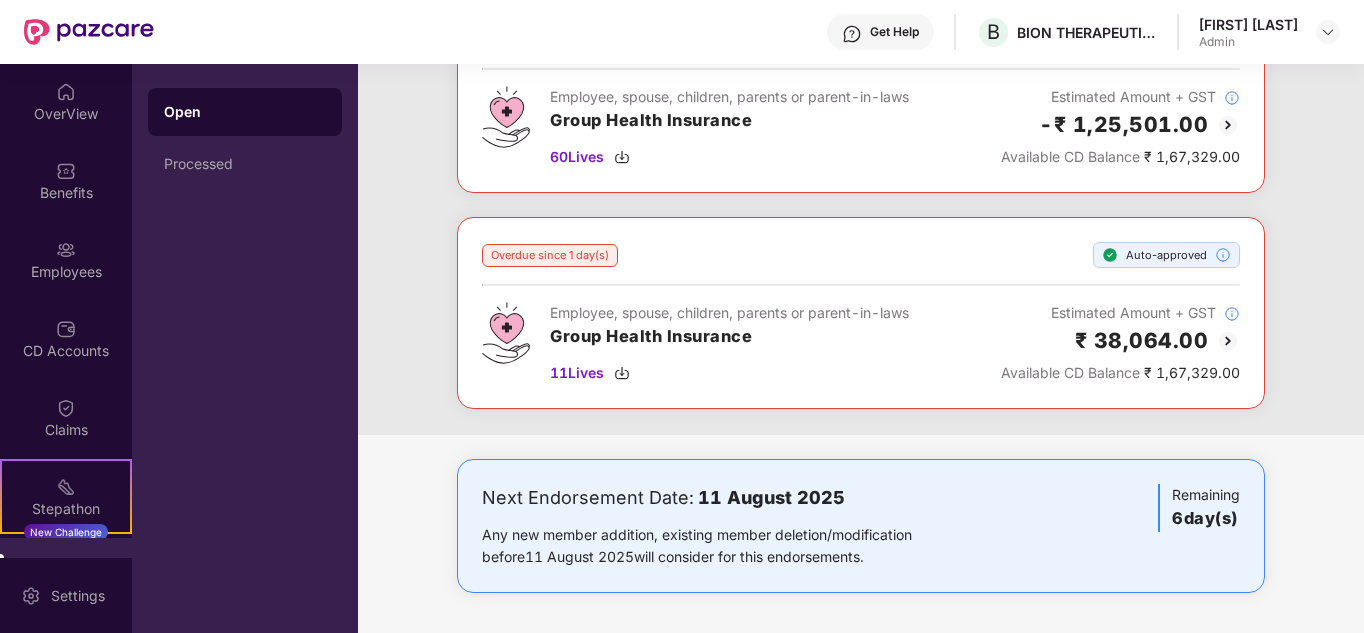 scroll, scrollTop: 73, scrollLeft: 0, axis: vertical 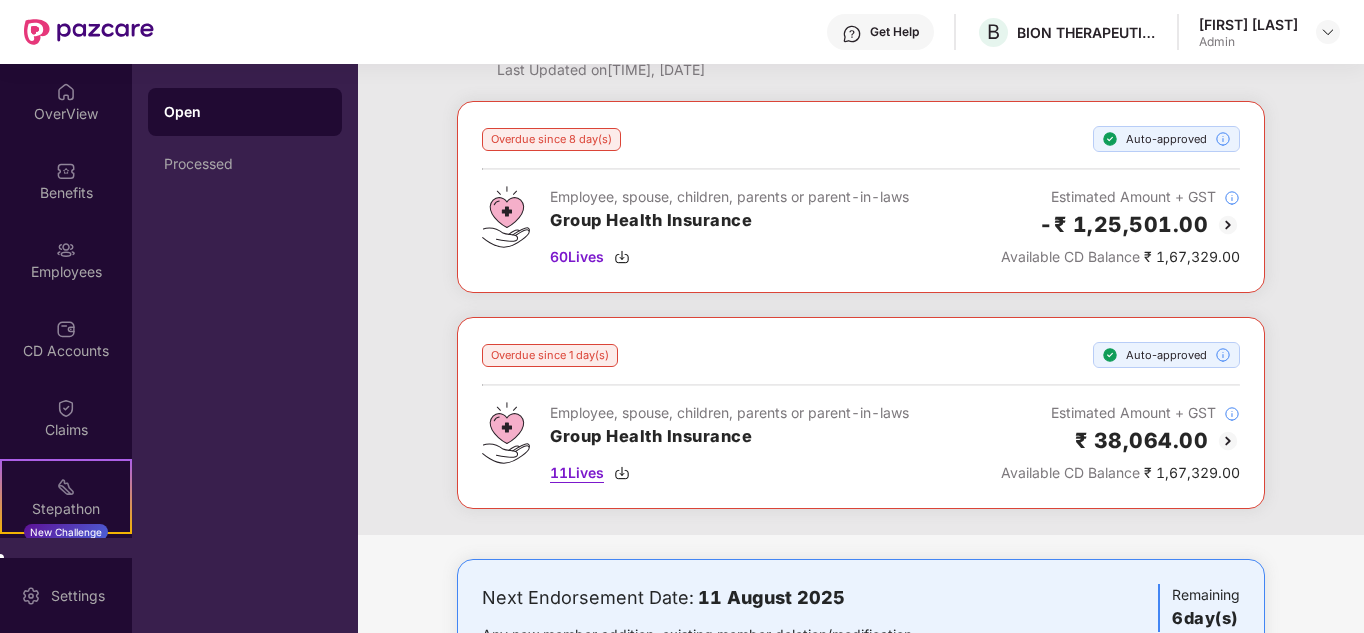 click on "11  Lives" at bounding box center [577, 473] 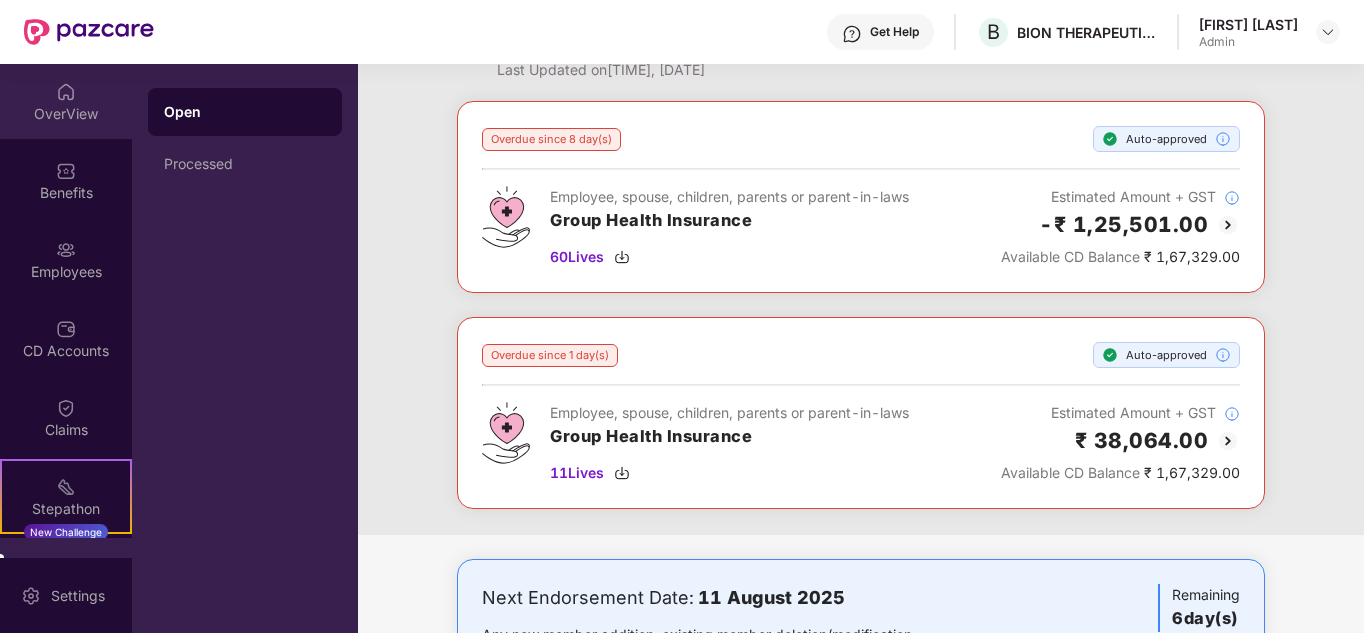 click on "OverView" at bounding box center [66, 101] 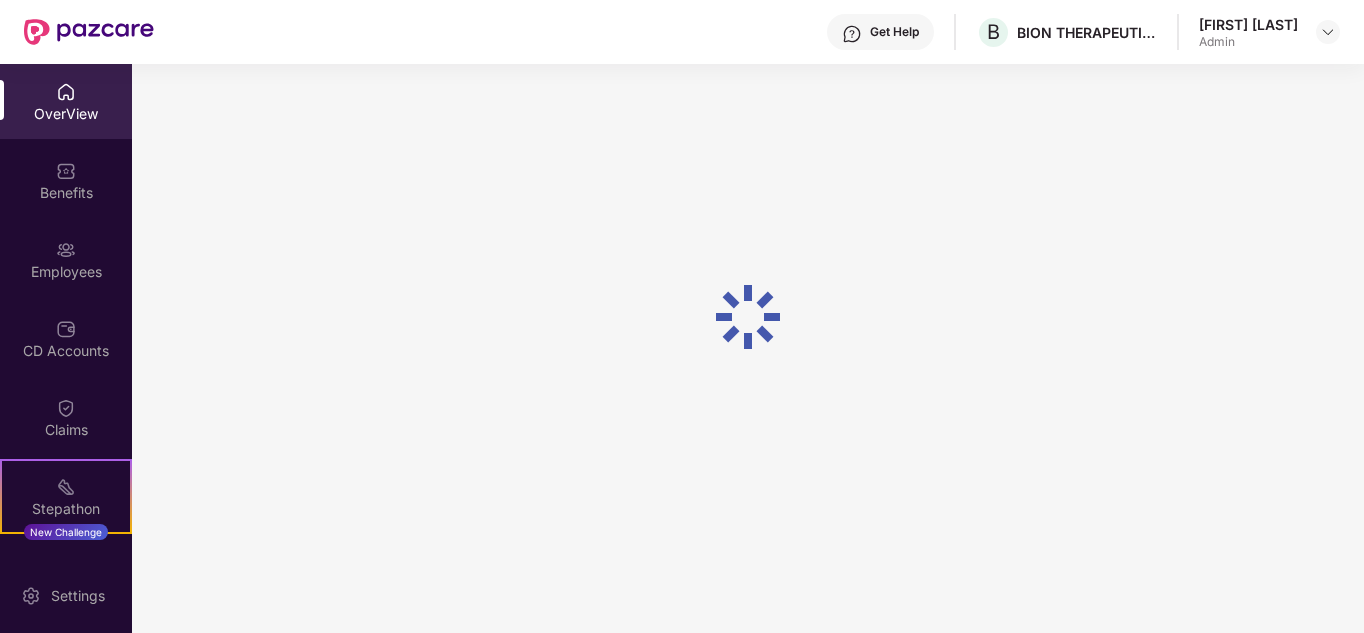 scroll, scrollTop: 64, scrollLeft: 0, axis: vertical 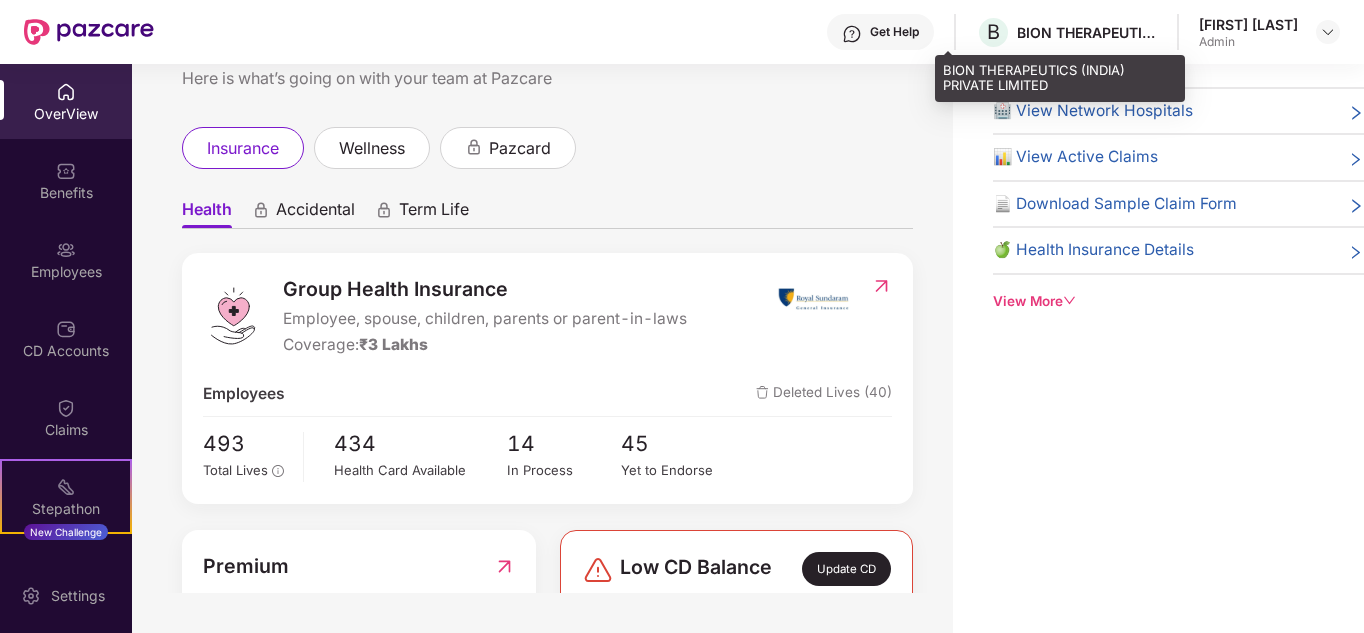 click on "B BION THERAPEUTICS (INDIA) PRIVATE LIMITED" at bounding box center [1066, 32] 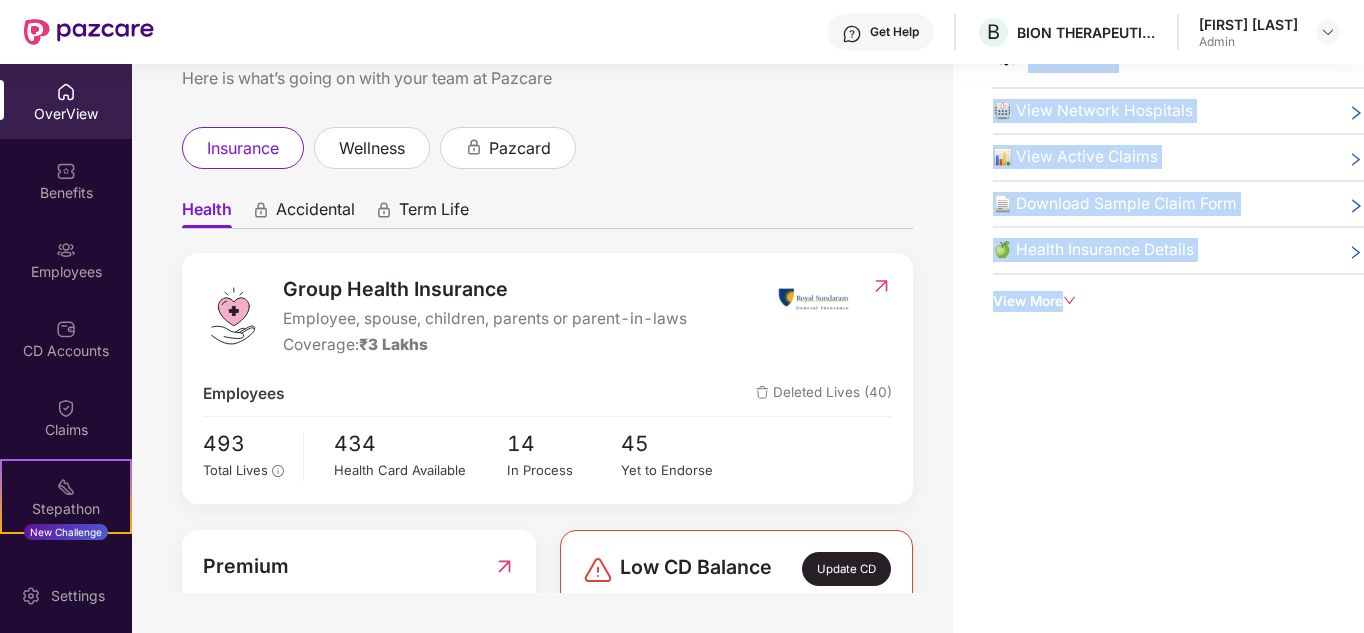 drag, startPoint x: 1064, startPoint y: 83, endPoint x: 1034, endPoint y: 66, distance: 34.48188 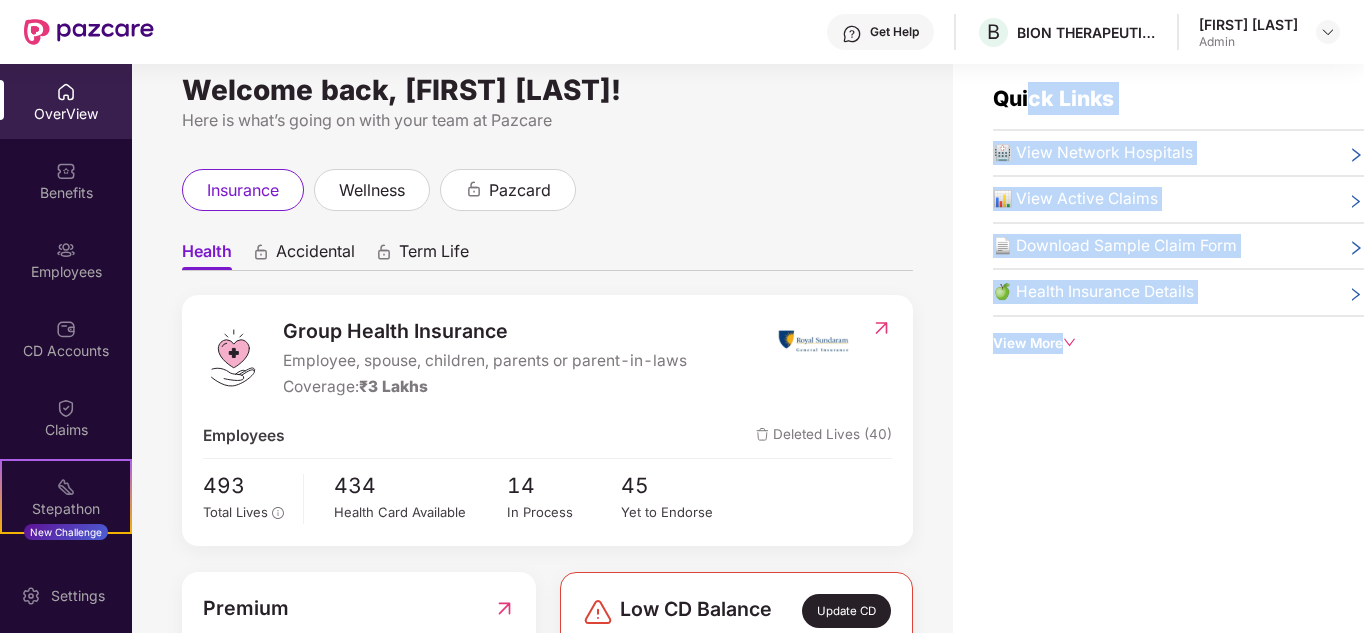 scroll, scrollTop: 0, scrollLeft: 0, axis: both 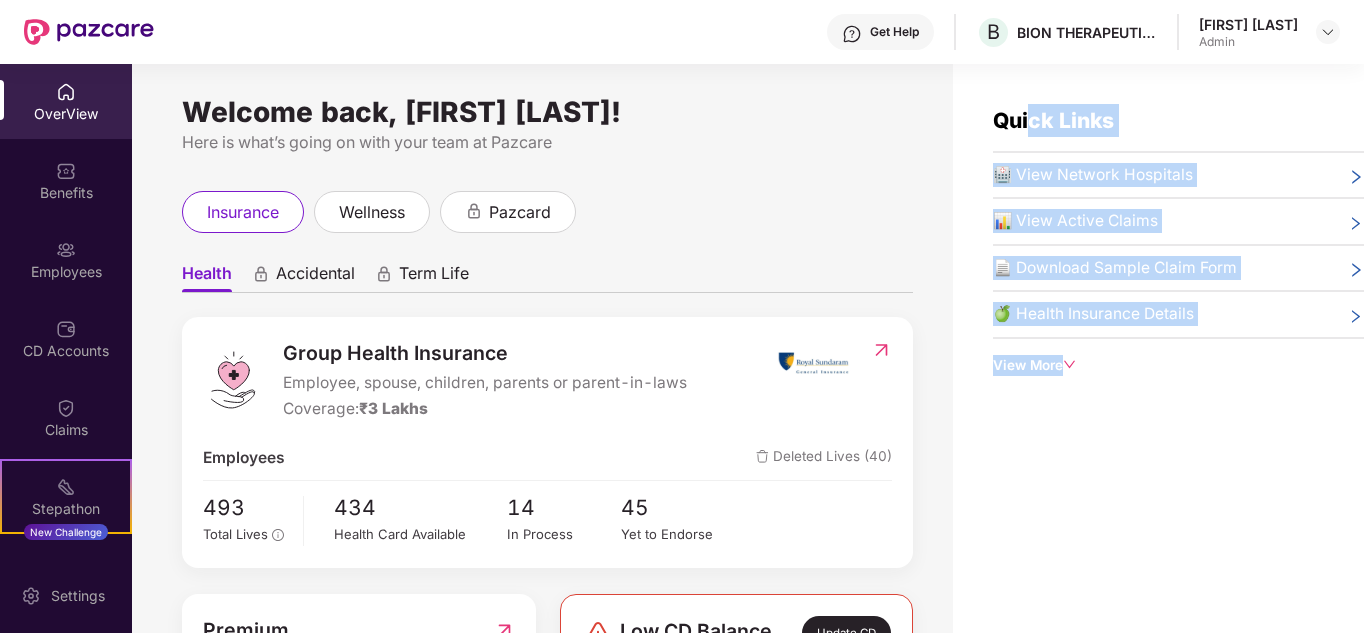 click on "Quick Links 🏥 View Network Hospitals 📊 View Active Claims 📄 Download Sample Claim Form 🍏 Health Insurance Details View More" at bounding box center (1158, 380) 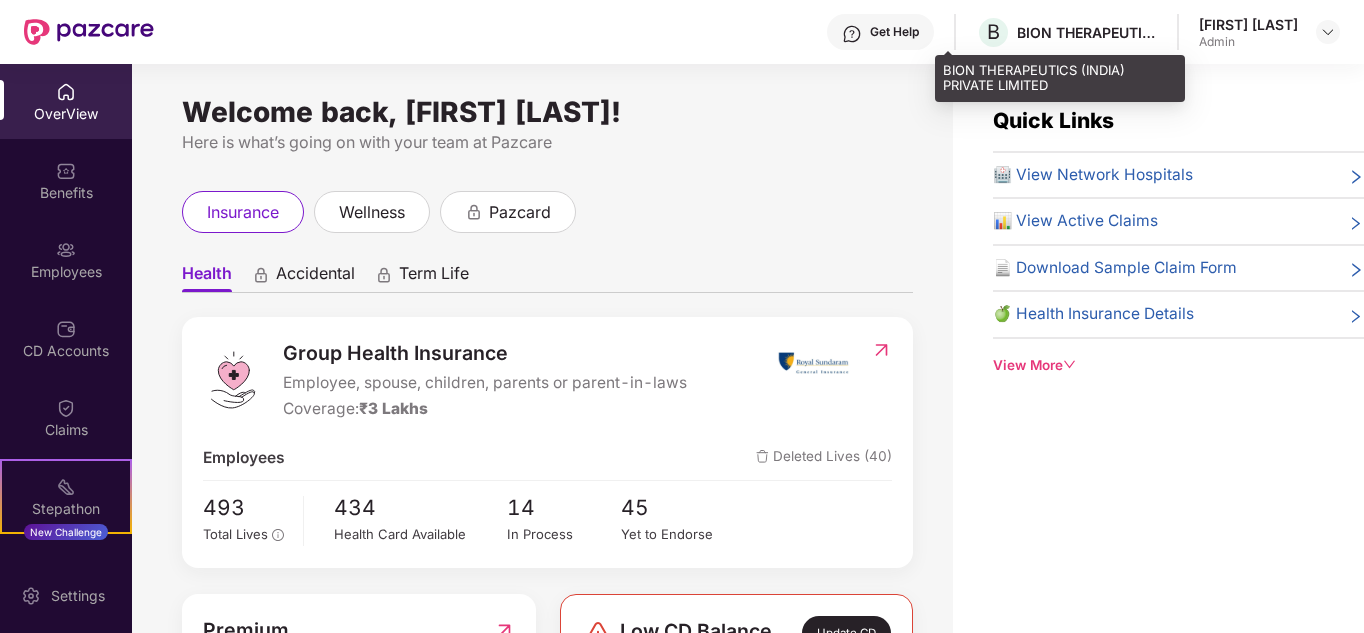 click on "BION THERAPEUTICS (INDIA) PRIVATE LIMITED" at bounding box center [1087, 32] 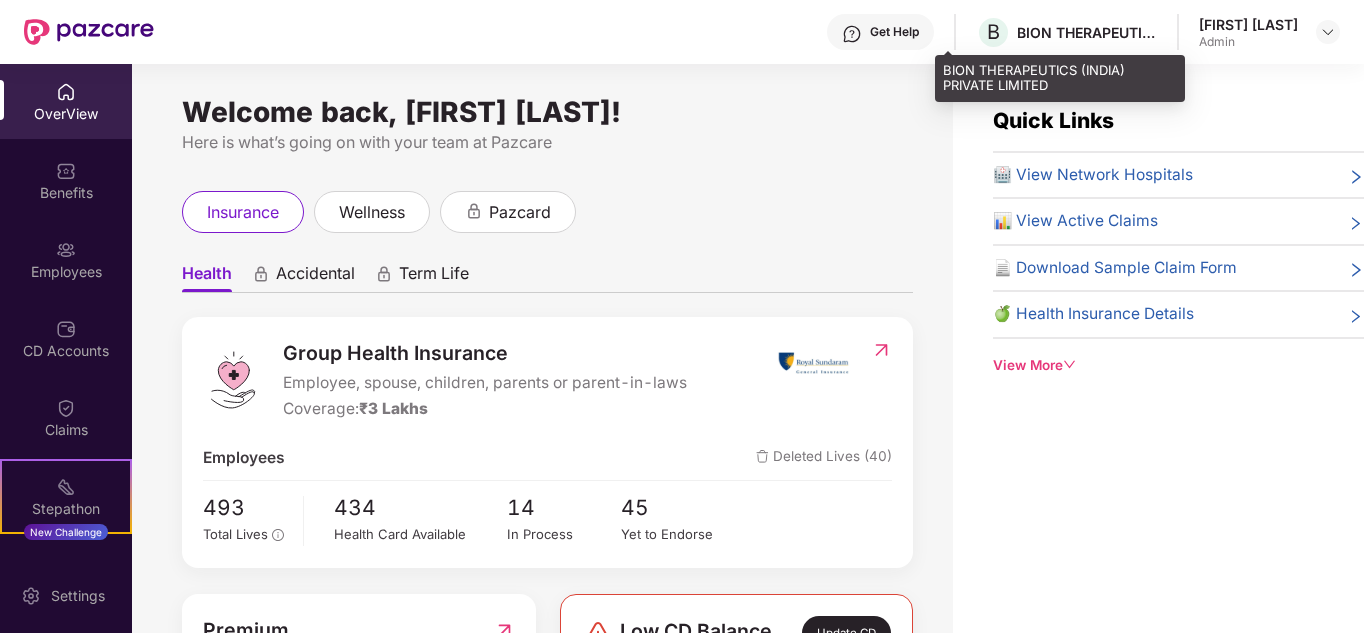 click on "BION THERAPEUTICS (INDIA) PRIVATE LIMITED" at bounding box center (1087, 32) 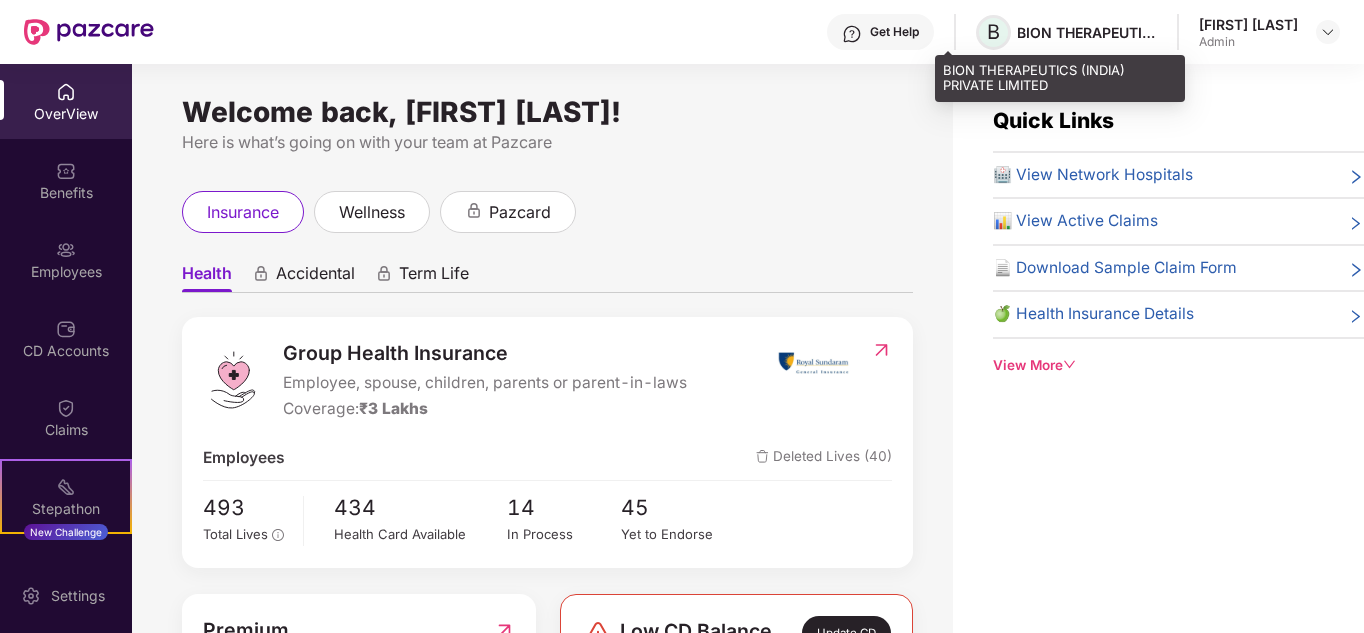 click on "B" at bounding box center (993, 32) 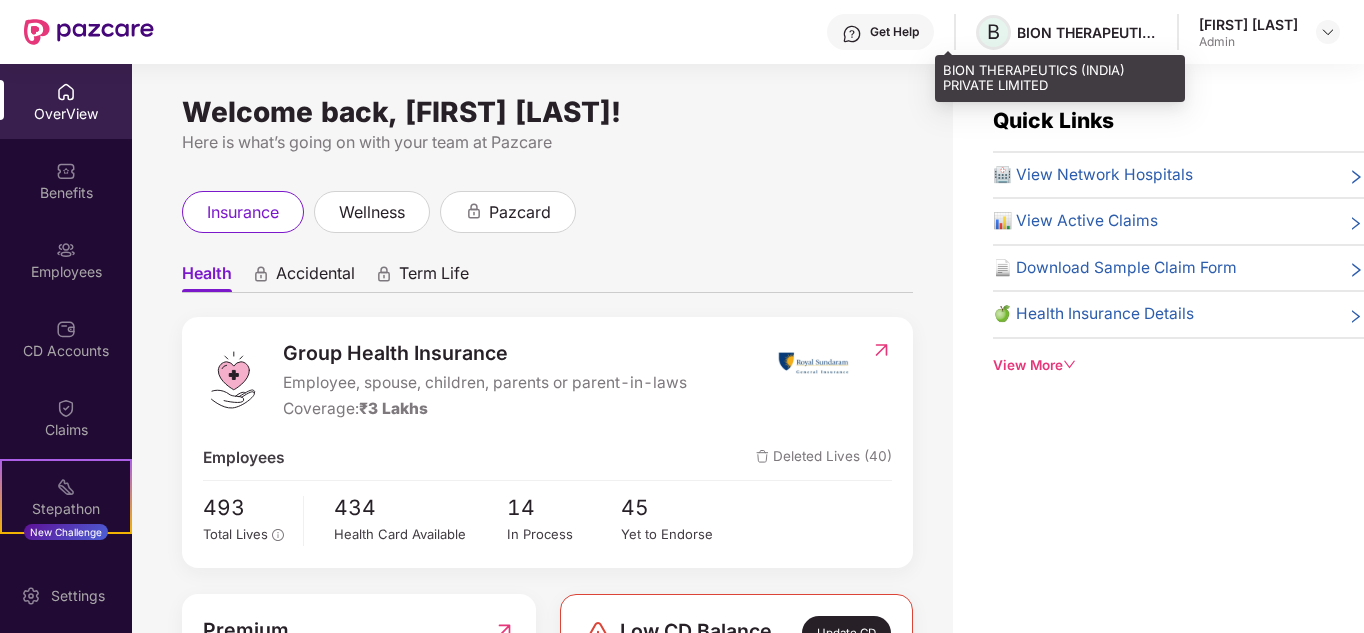 click on "B" at bounding box center [993, 32] 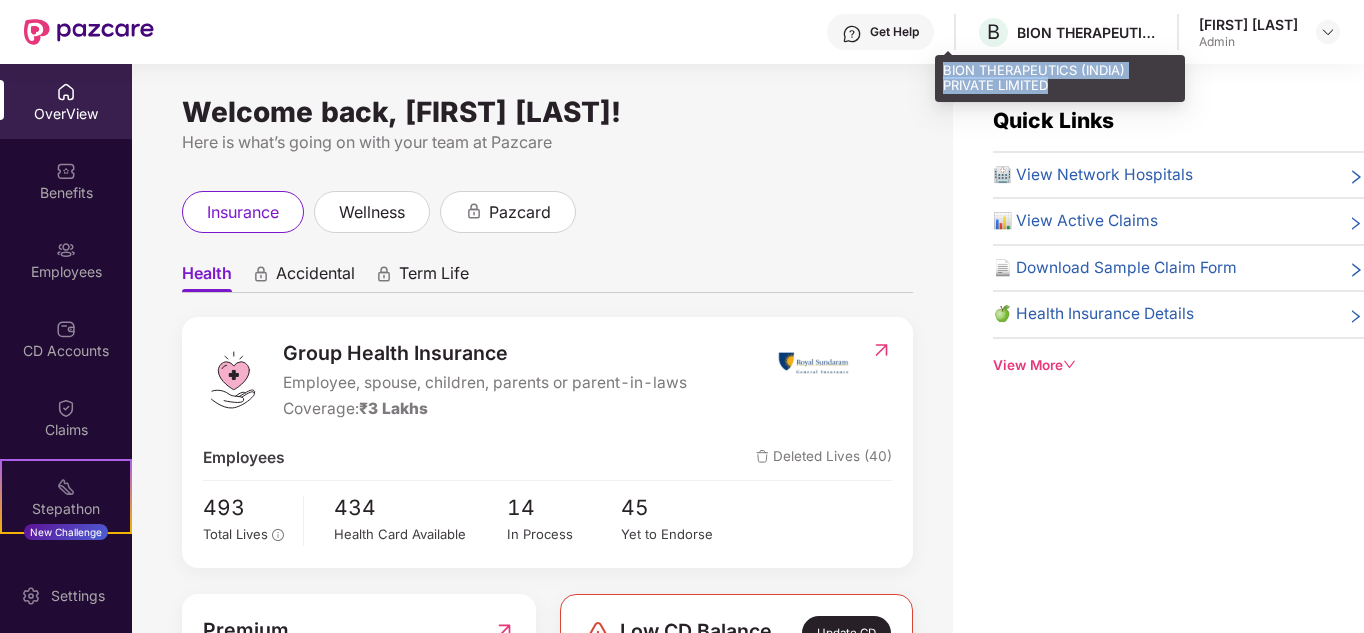 drag, startPoint x: 946, startPoint y: 68, endPoint x: 1055, endPoint y: 84, distance: 110.16805 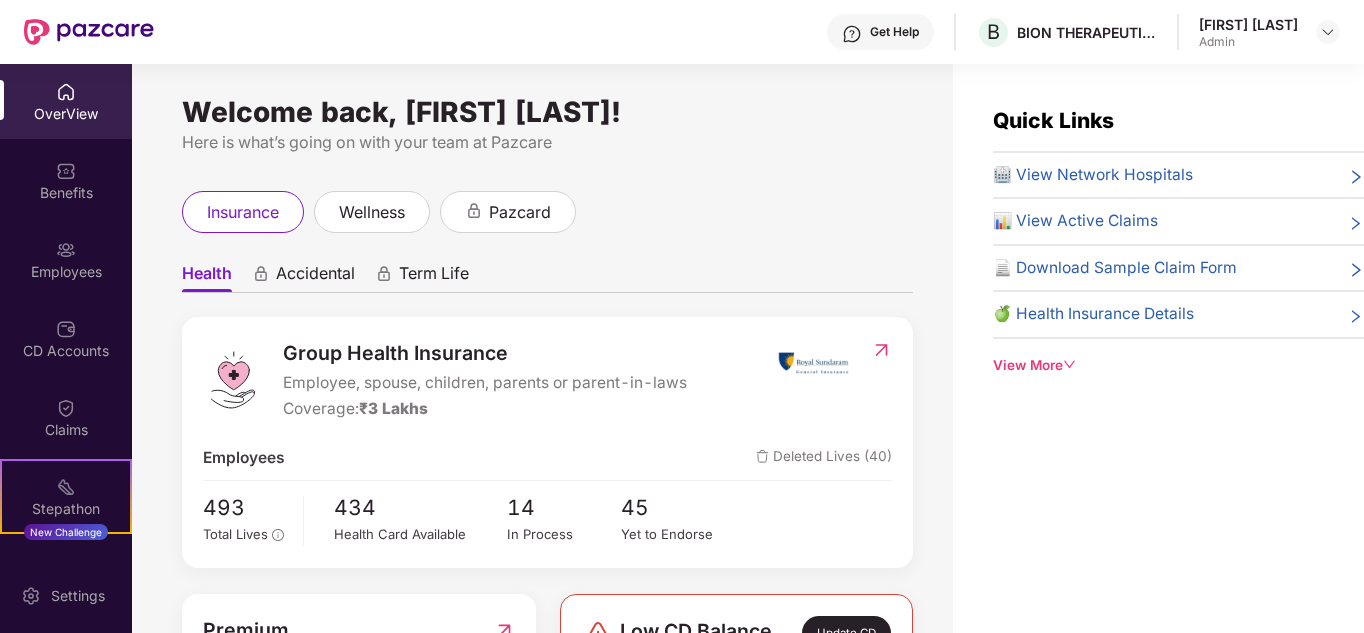 click on "OverView" at bounding box center [66, 114] 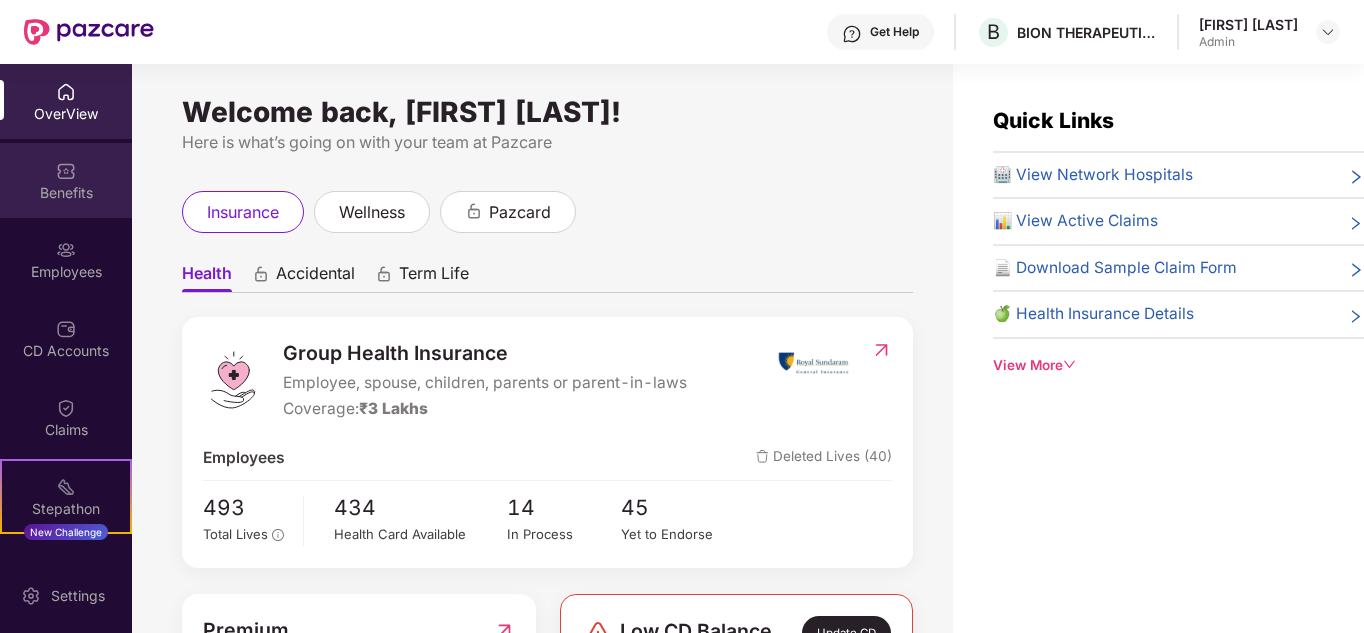 click on "Benefits" at bounding box center [66, 193] 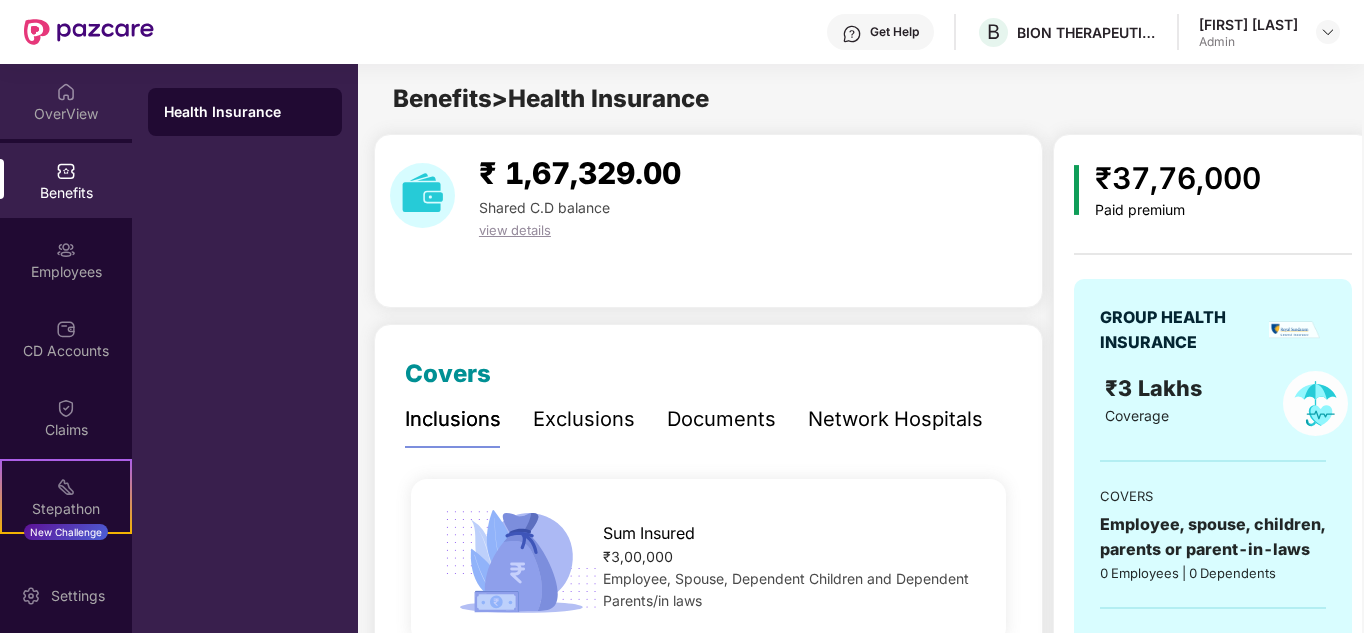 click on "OverView" at bounding box center (66, 114) 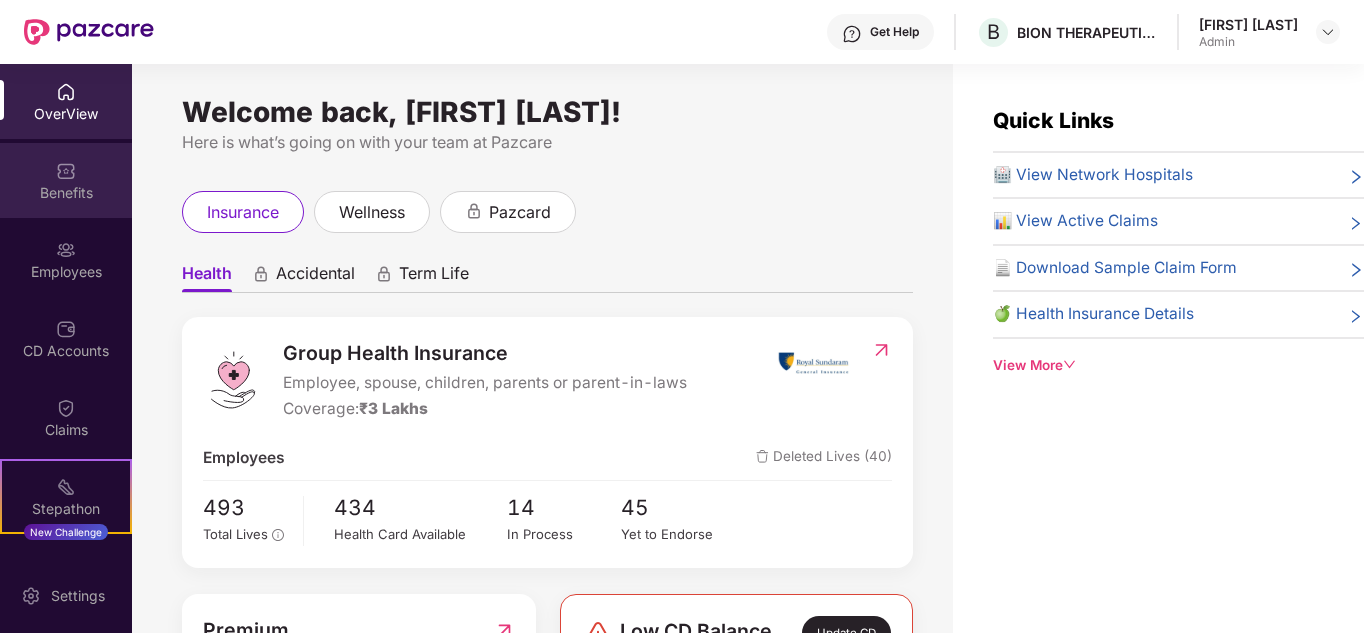 click on "Benefits" at bounding box center [66, 193] 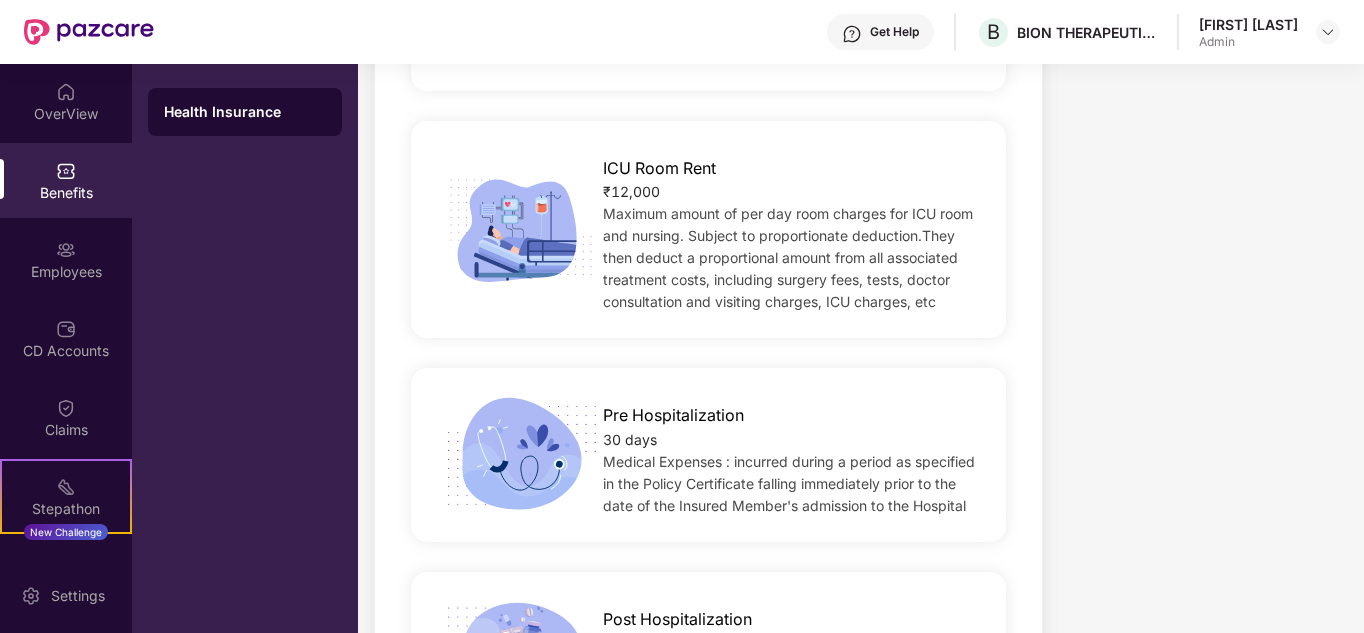 scroll, scrollTop: 400, scrollLeft: 0, axis: vertical 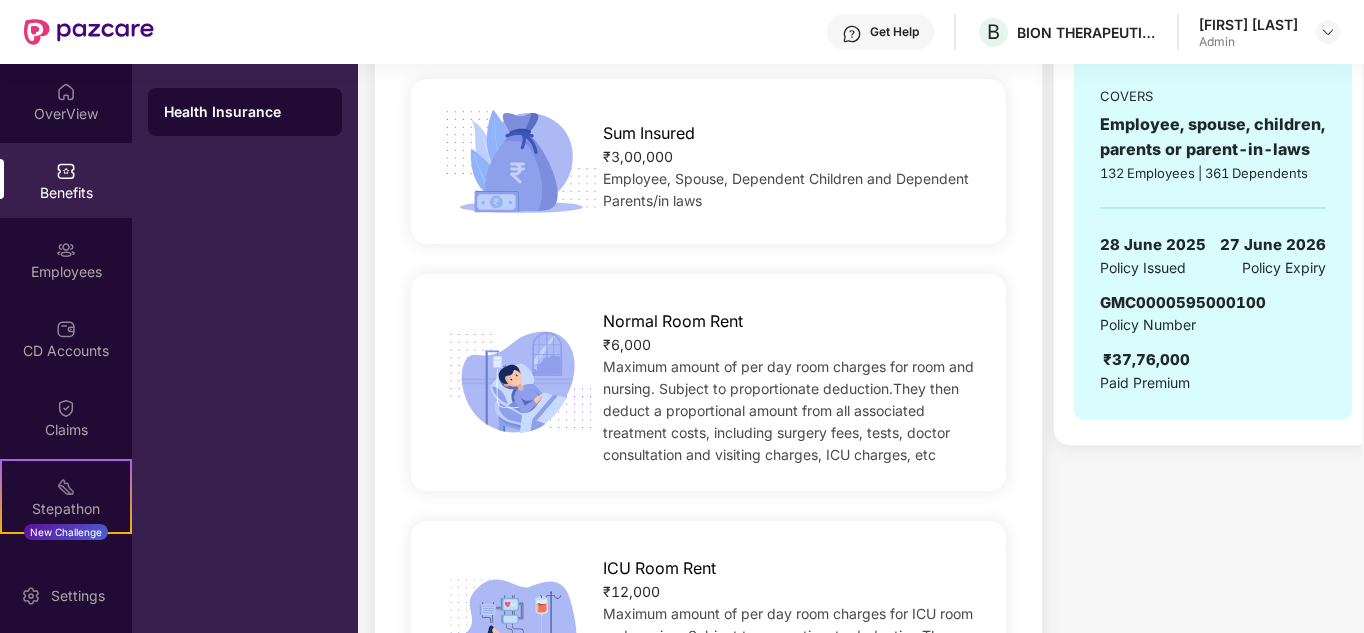 click on "GMC0000595000100" at bounding box center (1183, 302) 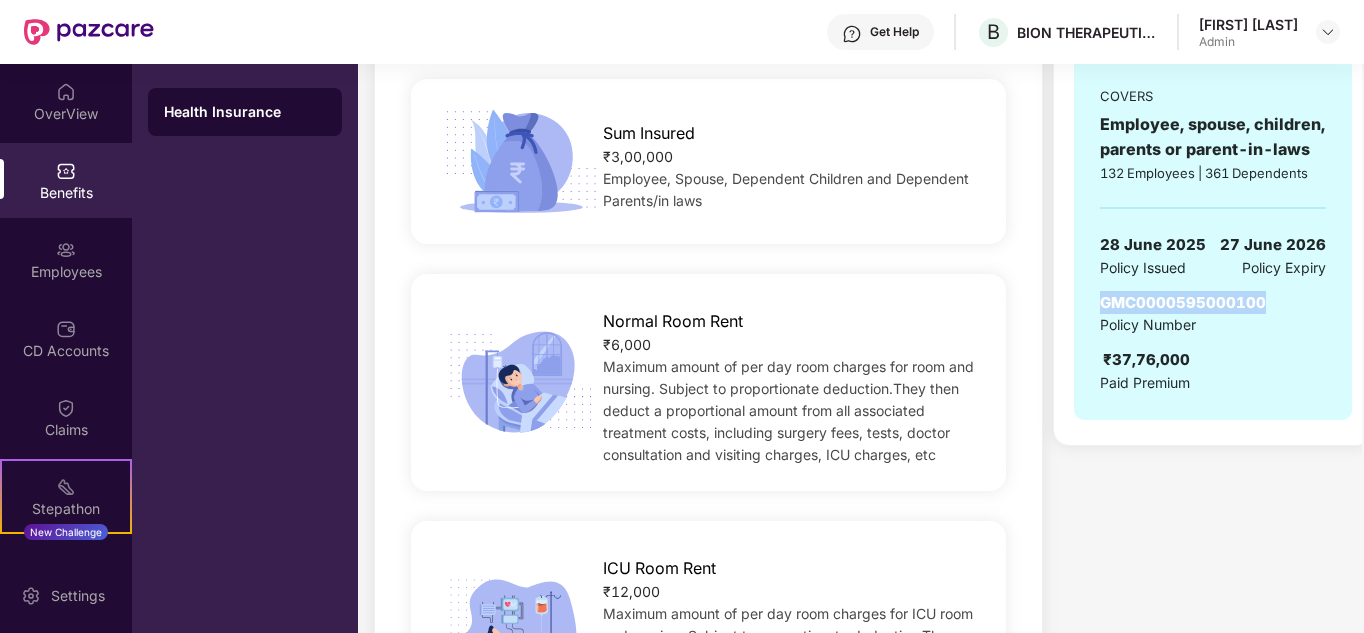 click on "GMC0000595000100" at bounding box center [1183, 302] 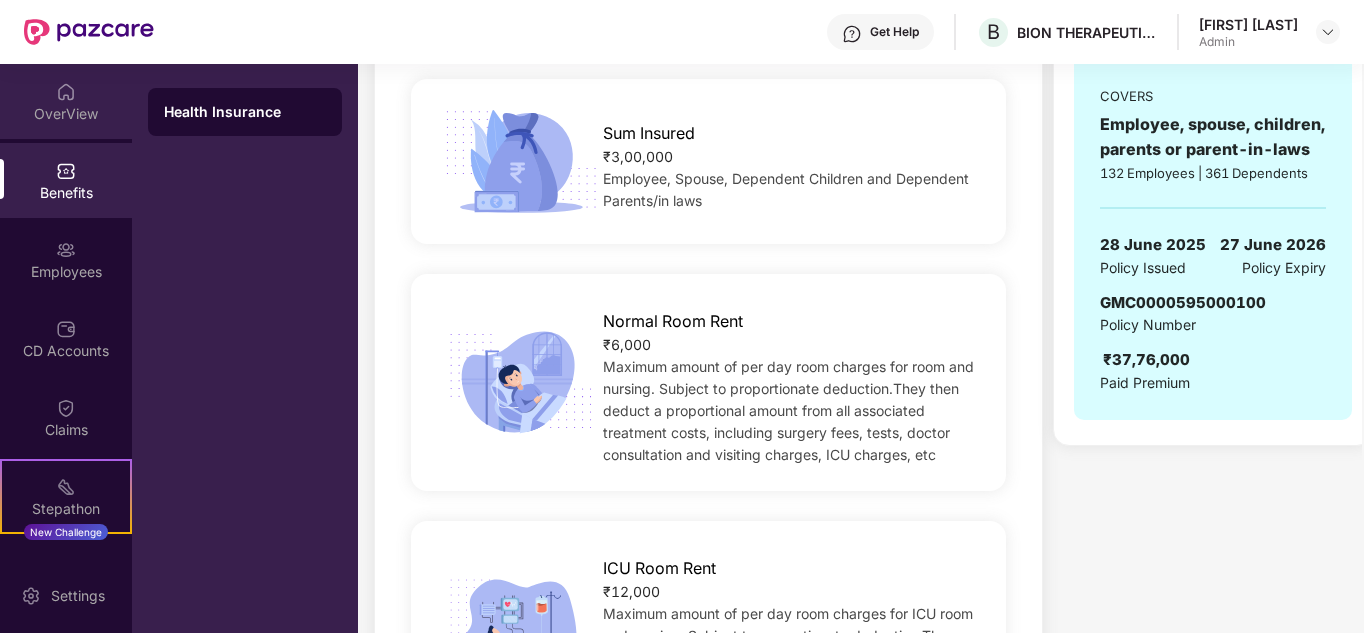click on "OverView" at bounding box center [66, 101] 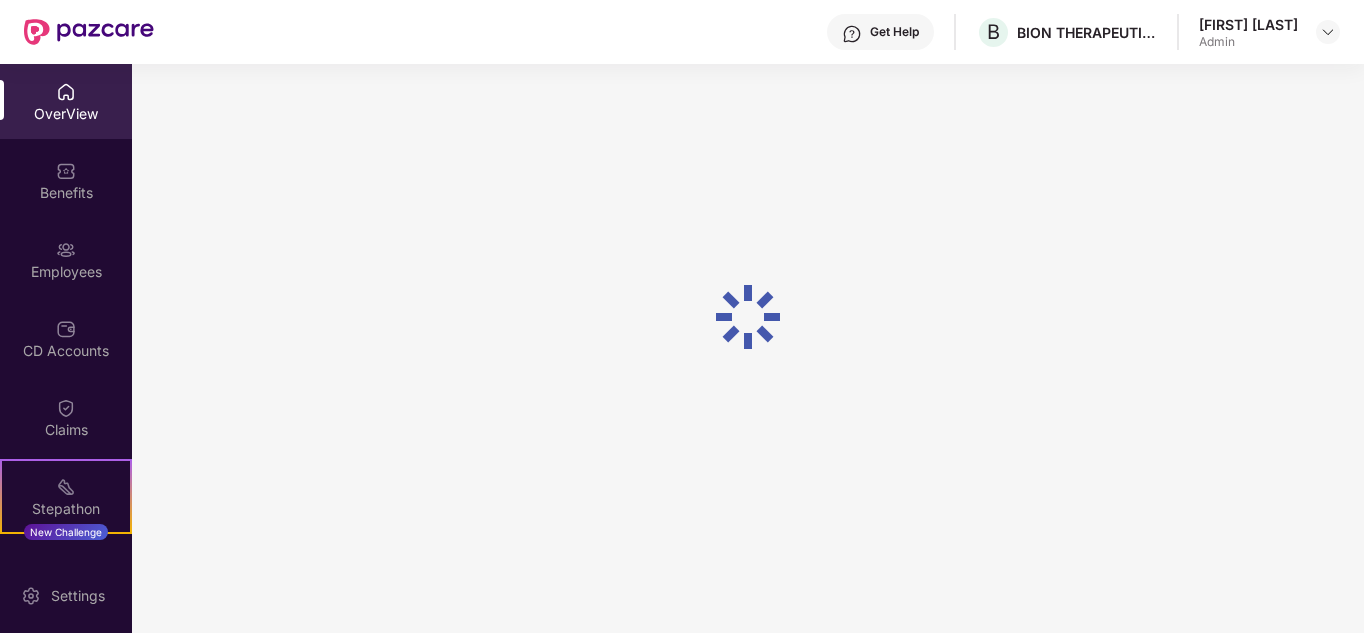 scroll, scrollTop: 64, scrollLeft: 0, axis: vertical 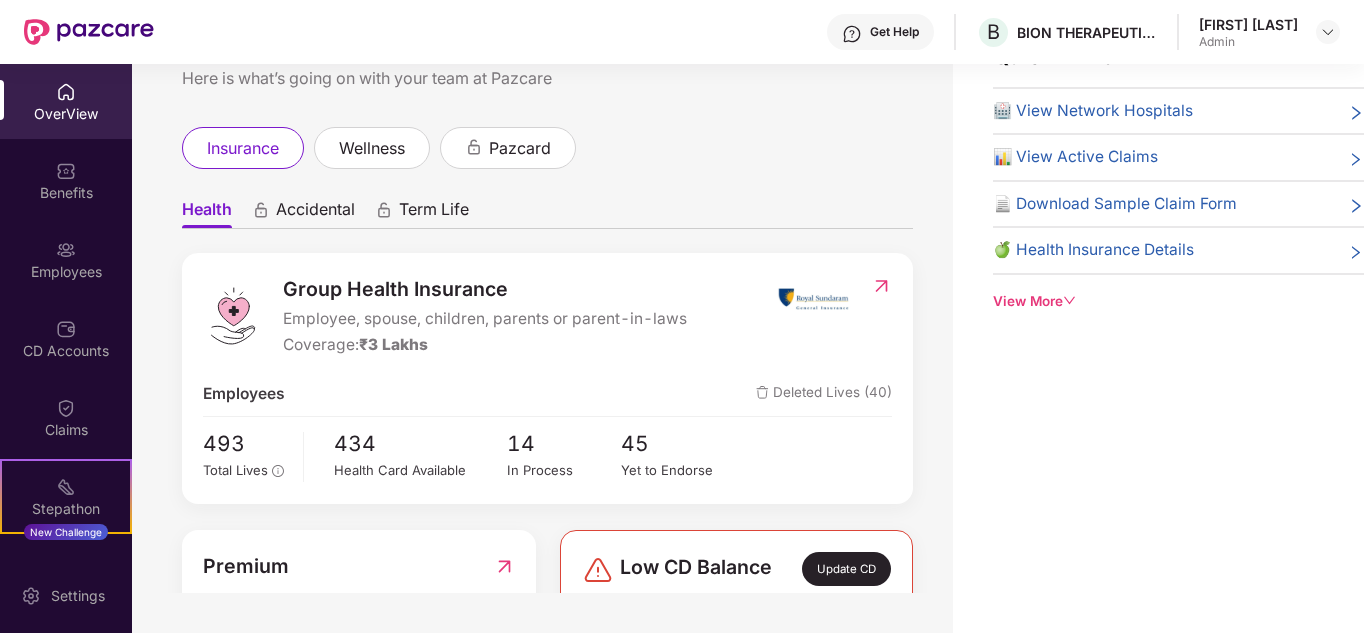 click on "Accidental" at bounding box center [315, 213] 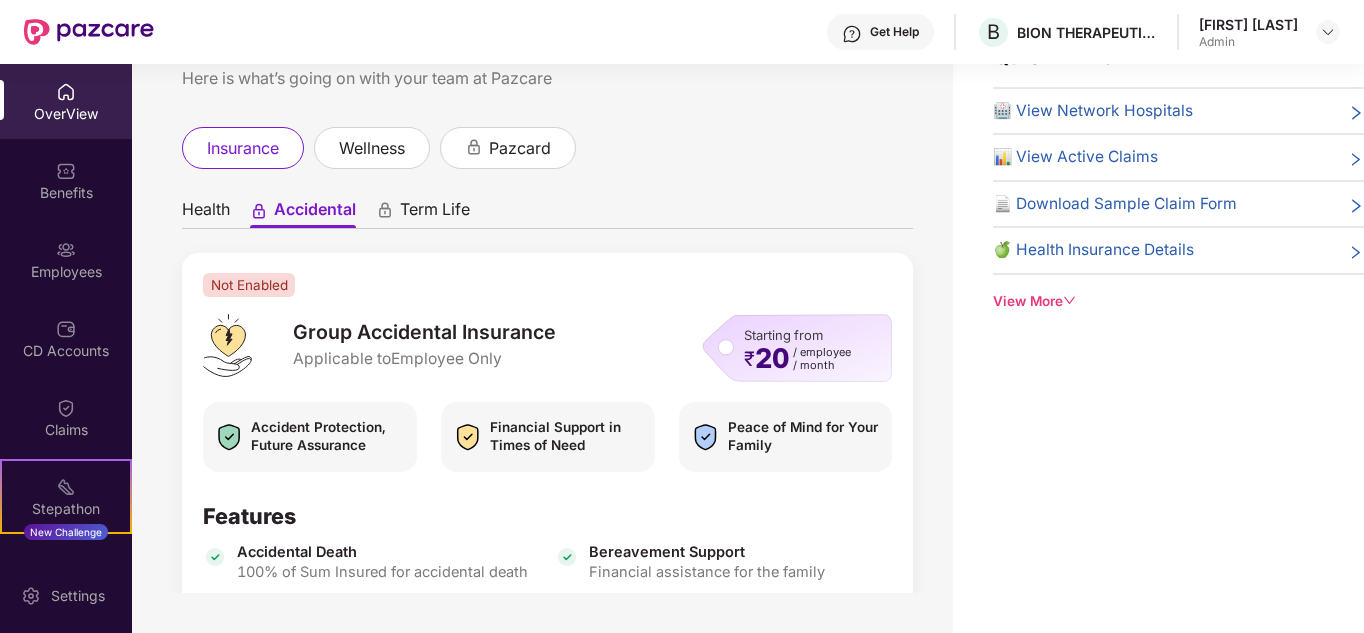 click on "Term Life" at bounding box center [435, 213] 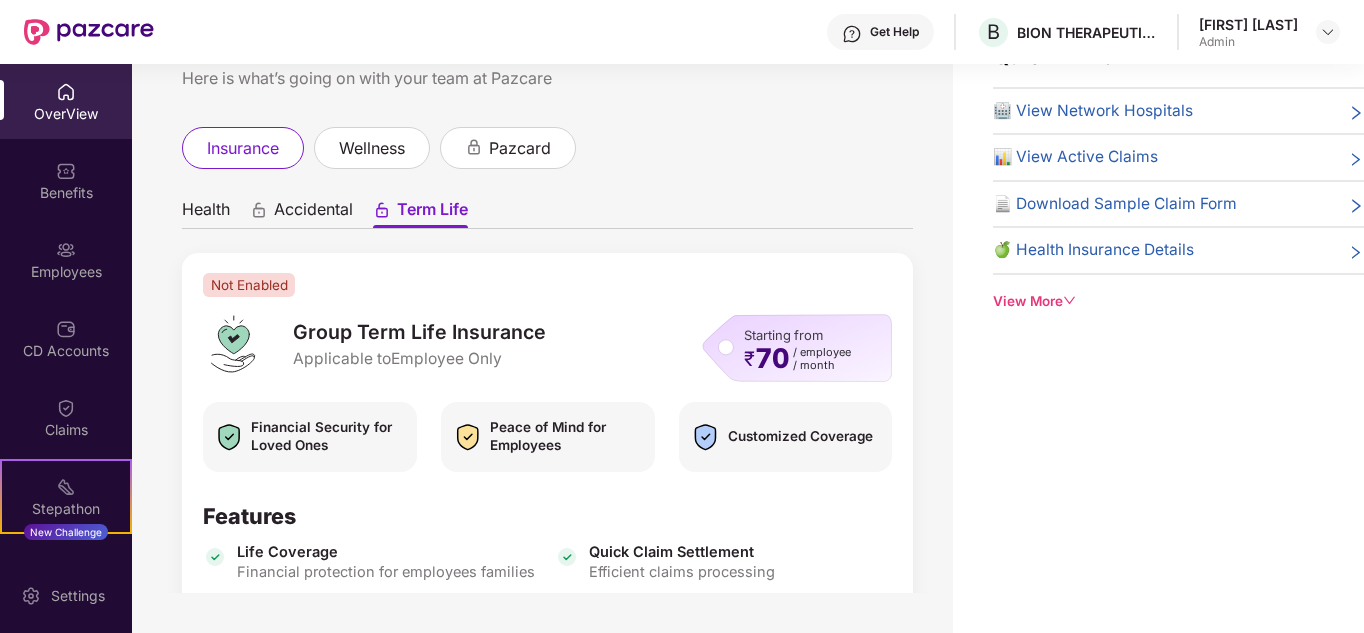 click on "Health" at bounding box center [206, 213] 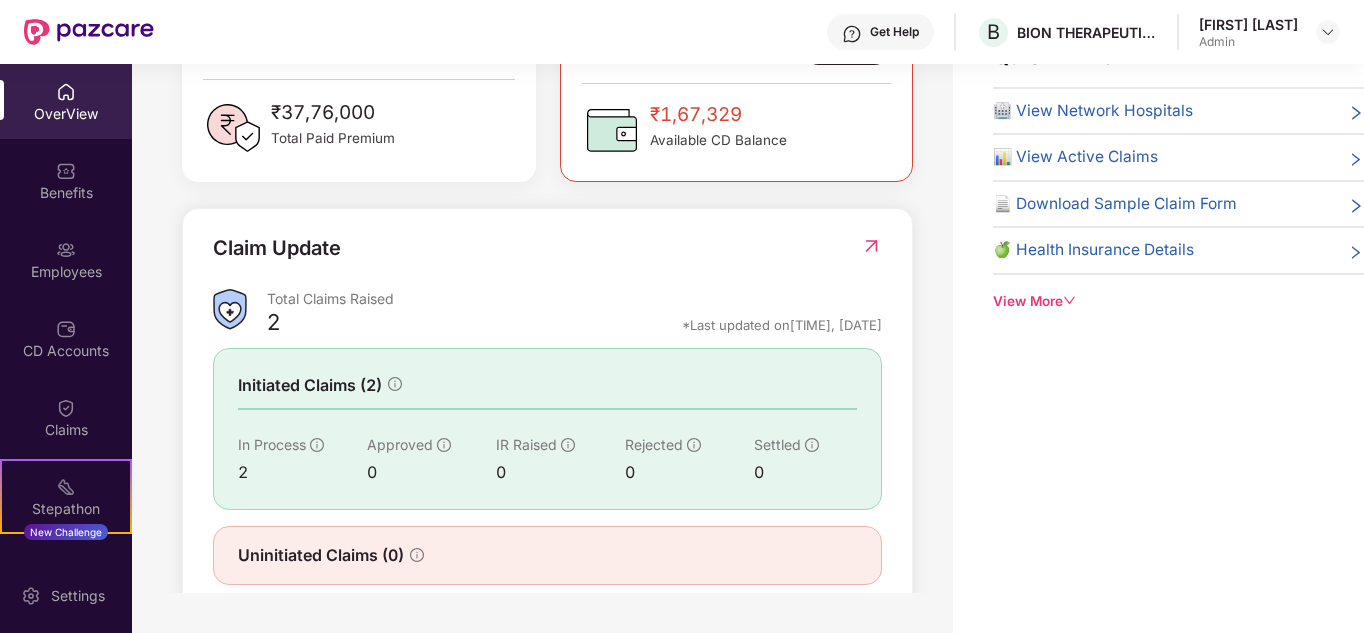 scroll, scrollTop: 598, scrollLeft: 0, axis: vertical 